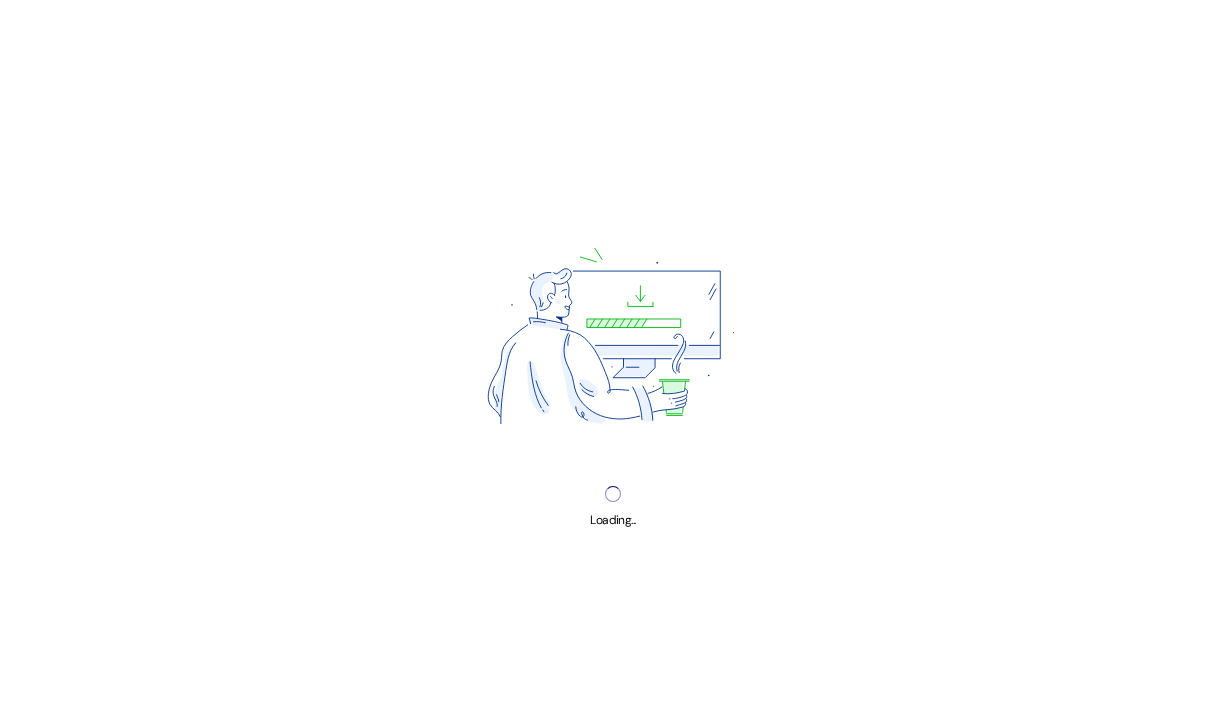 scroll, scrollTop: 0, scrollLeft: 0, axis: both 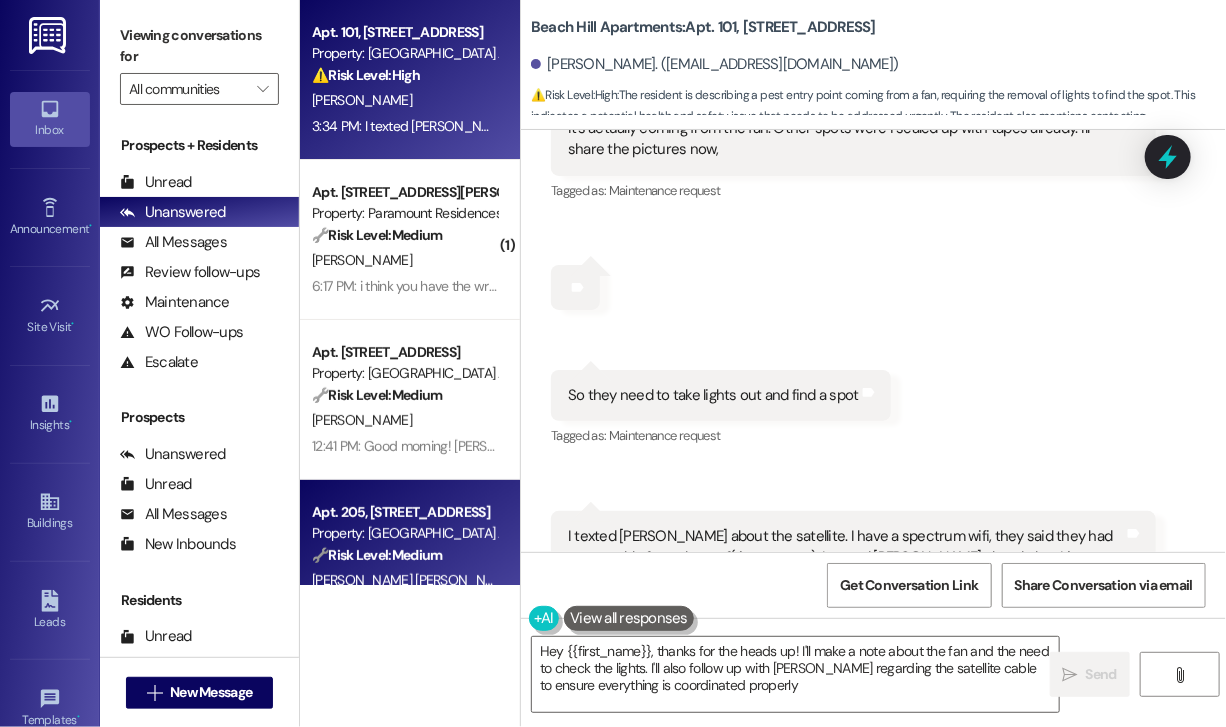 type on "Hey {{first_name}}, thanks for the heads up! I'll make a note about the fan and the need to check the lights. I'll also follow up with [PERSON_NAME] regarding the satellite cable to ensure everything is coordinated properly." 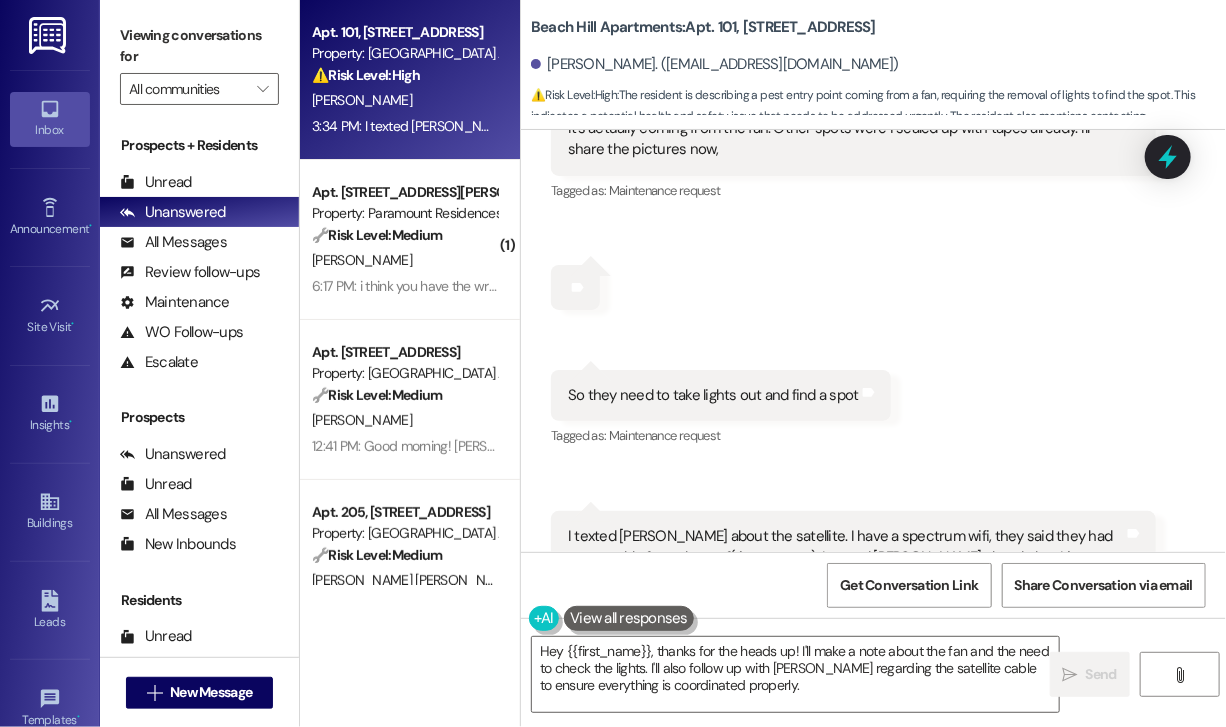 click on "Received via SMS [PERSON_NAME] 3:30 PM It's actually coming from the fan. Other spots were i sealed up with tapes already. I'll share the pictures now, Tags and notes Tagged as:   Maintenance request Click to highlight conversations about Maintenance request Received via SMS 3:30 PM [PERSON_NAME] 3:30 PM Tags and notes Received via SMS 3:31 PM [PERSON_NAME] Question 3:31 PM So they need to take lights out and find a spot Tags and notes Tagged as:   Maintenance request Click to highlight conversations about Maintenance request Received via SMS 3:34 PM [PERSON_NAME] Question   Neutral 3:34 PM I texted [PERSON_NAME] about the satellite. I have a spectrum wifi,  they said they had to get cable from the roof( im not sure). I texted [PERSON_NAME] already, but I just want to make sure with you.  Tags and notes Tagged as:   Internet services or cable ,  Click to highlight conversations about Internet services or cable Internet services Click to highlight conversations about Internet services  Related guidelines Show suggestions" at bounding box center (873, 369) 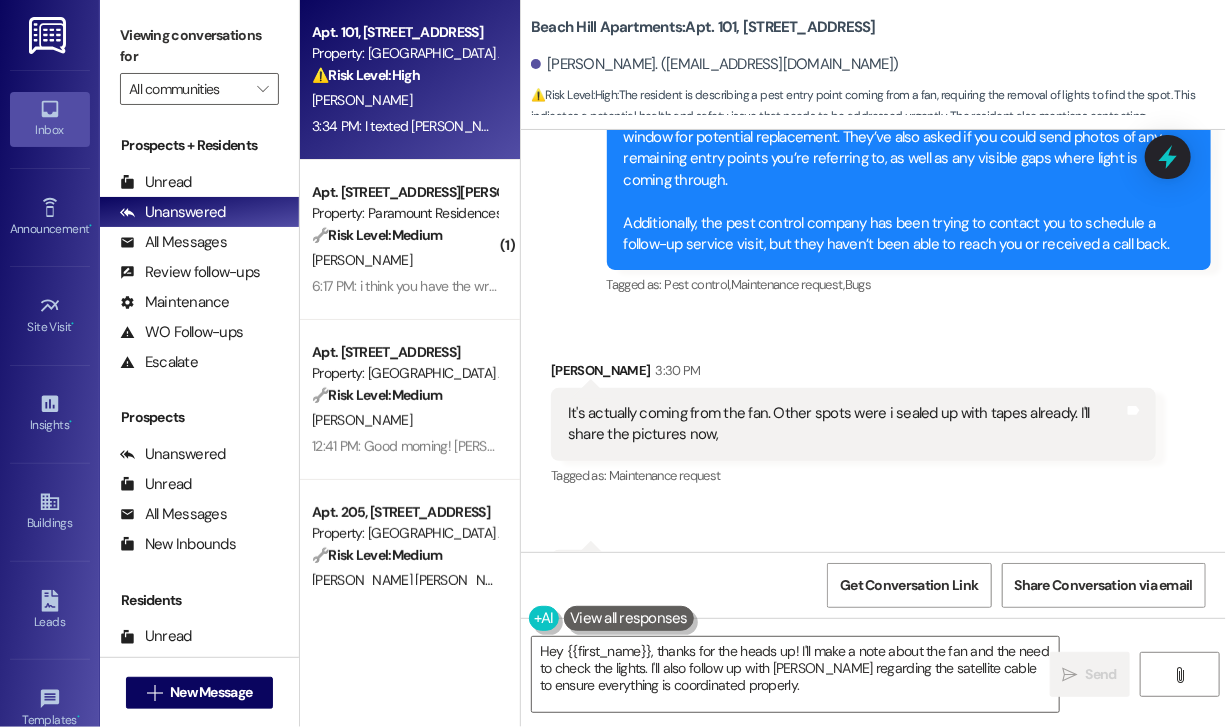 scroll, scrollTop: 18158, scrollLeft: 0, axis: vertical 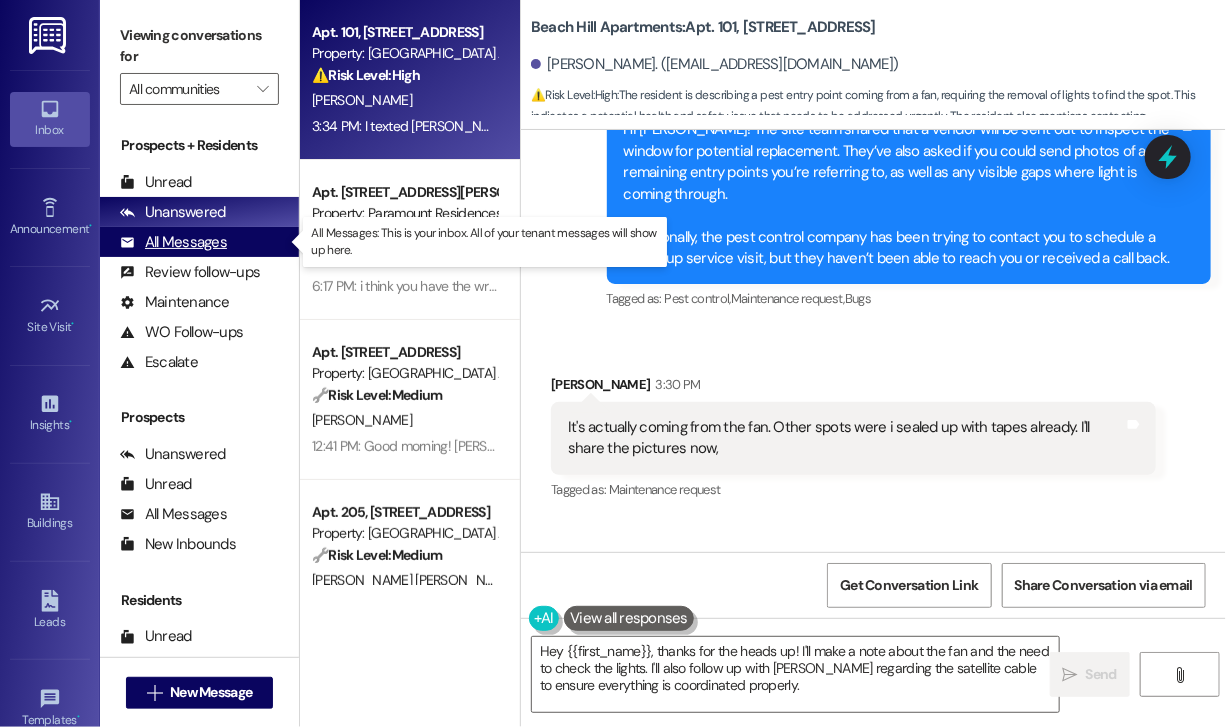 click on "All Messages" at bounding box center [173, 242] 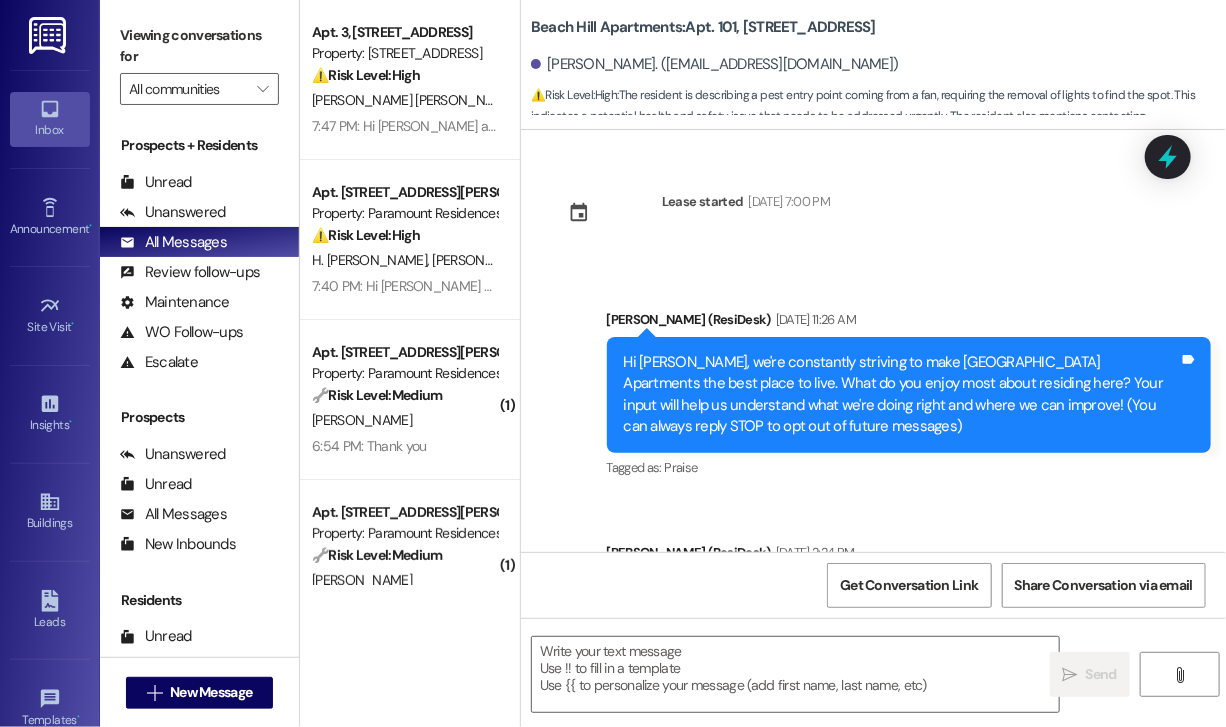scroll, scrollTop: 18456, scrollLeft: 0, axis: vertical 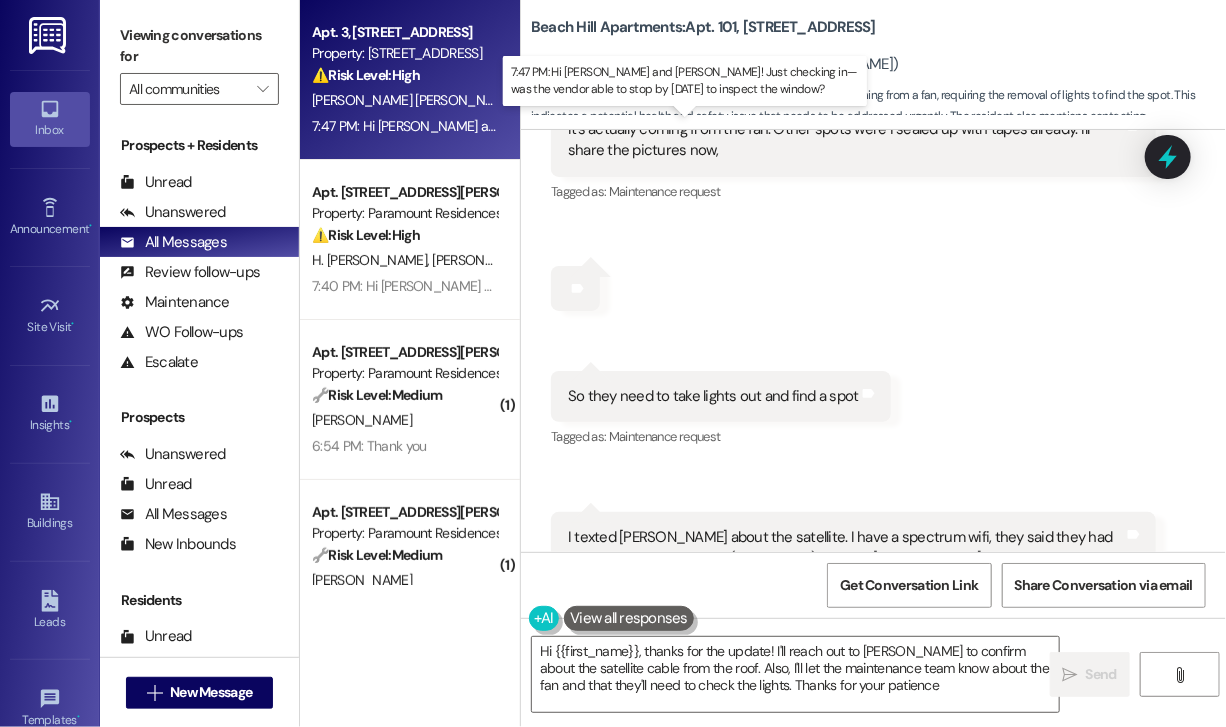 type on "Hi {{first_name}}, thanks for the update! I'll reach out to [PERSON_NAME] to confirm about the satellite cable from the roof. Also, I'll let the maintenance team know about the fan and that they'll need to check the lights. Thanks for your patience!" 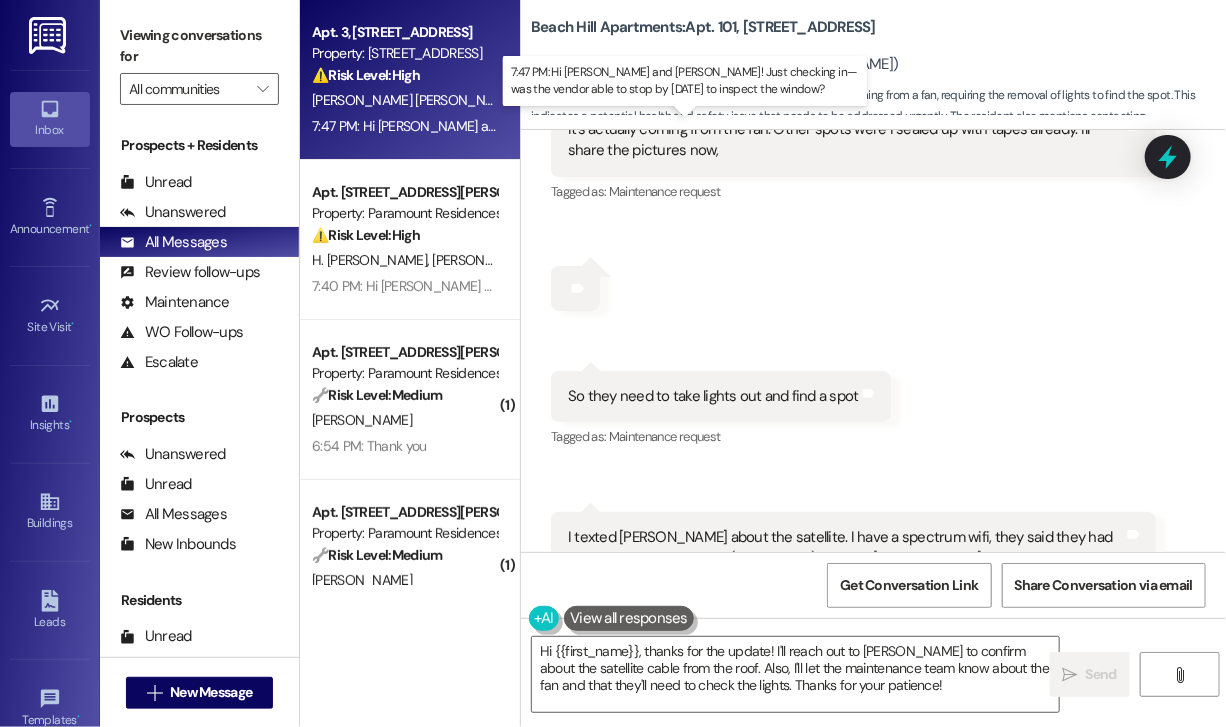 click on "7:47 PM: Hi [PERSON_NAME] and [PERSON_NAME]! Just checking in—was the vendor able to stop by [DATE] to inspect the window? 7:47 PM: Hi [PERSON_NAME] and [PERSON_NAME]! Just checking in—was the vendor able to stop by [DATE] to inspect the window?" at bounding box center [695, 126] 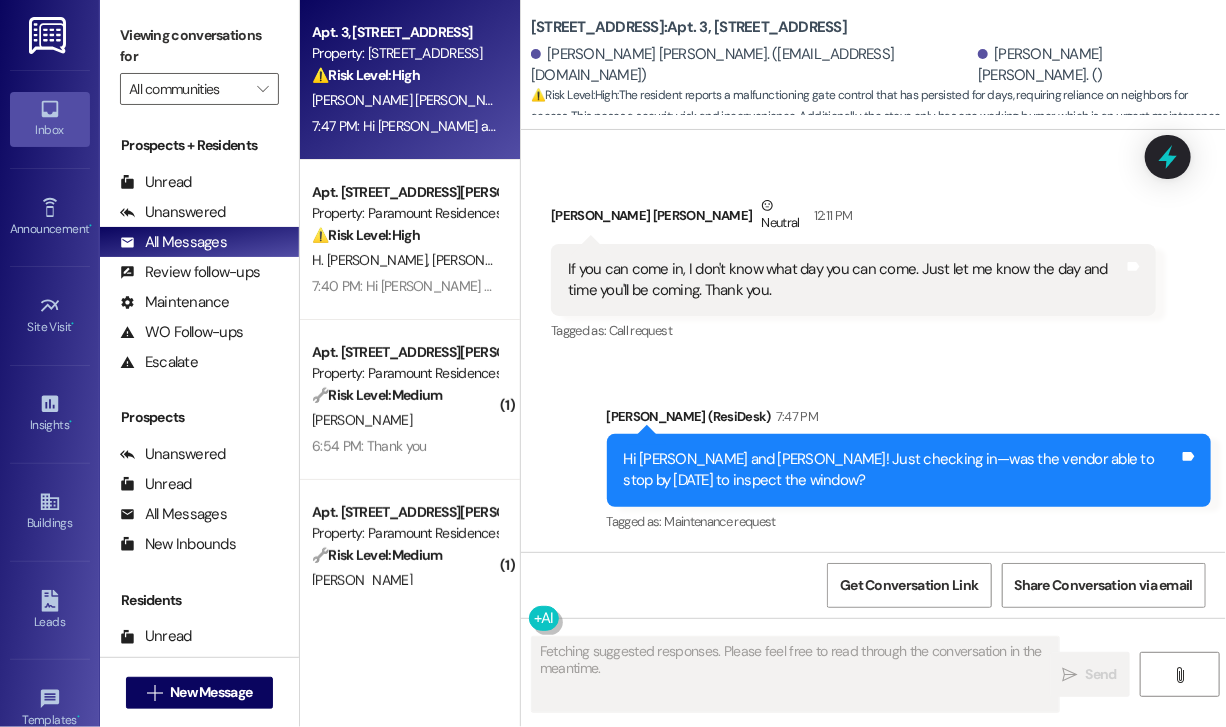 scroll, scrollTop: 5270, scrollLeft: 0, axis: vertical 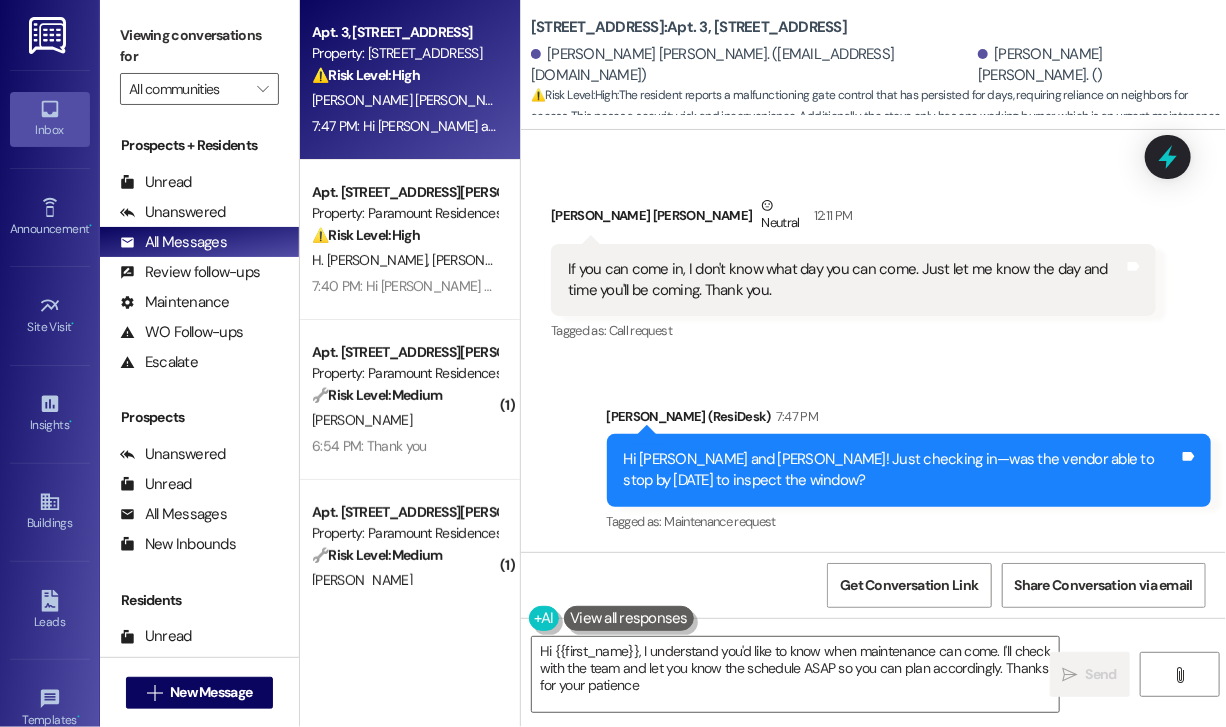 type on "Hi {{first_name}}, I understand you'd like to know when maintenance can come. I'll check with the team and let you know the schedule ASAP so you can plan accordingly. Thanks for your patience!" 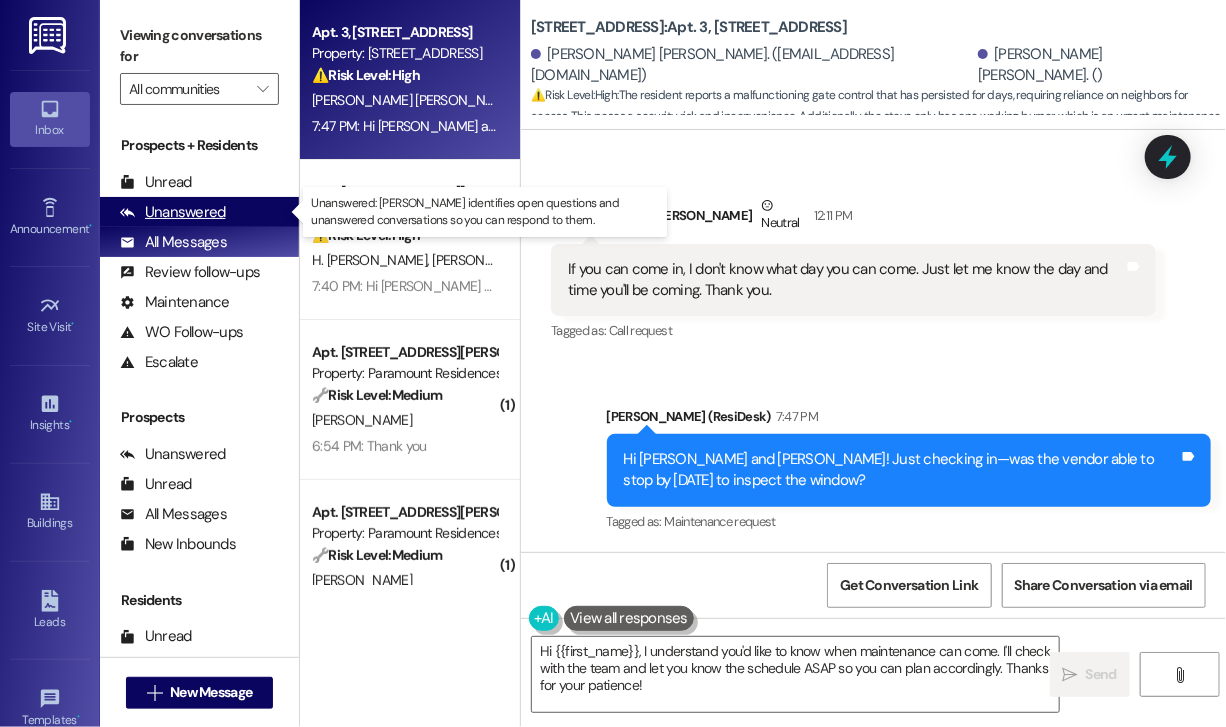 click on "Unanswered" at bounding box center (173, 212) 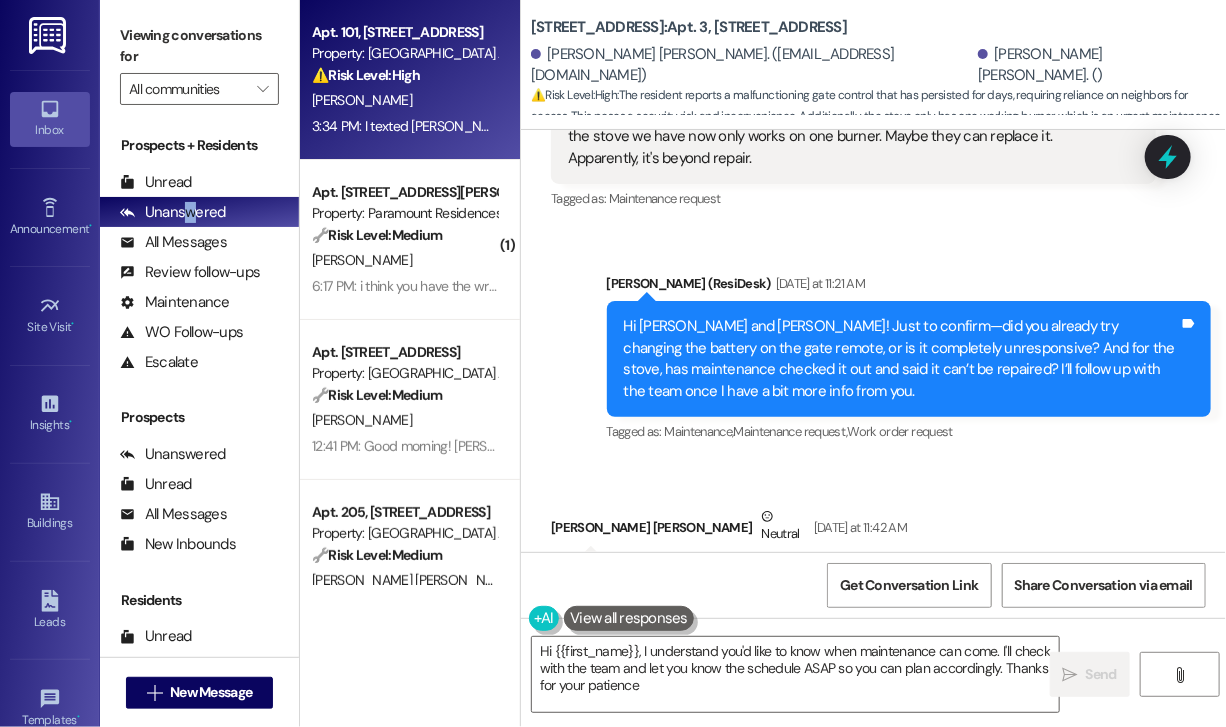 type on "Hi {{first_name}}, I understand you'd like to know when maintenance can come. I'll check with the team and let you know the schedule ASAP so you can plan accordingly. Thanks for your patience!" 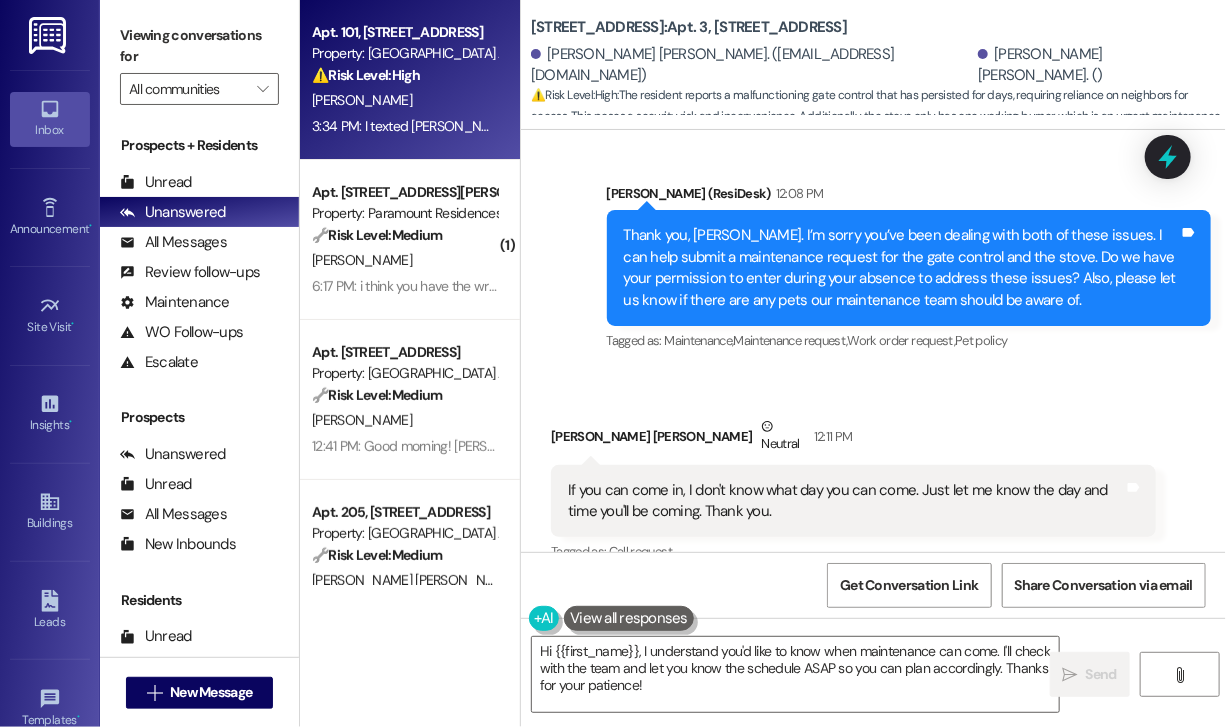 scroll, scrollTop: 5079, scrollLeft: 0, axis: vertical 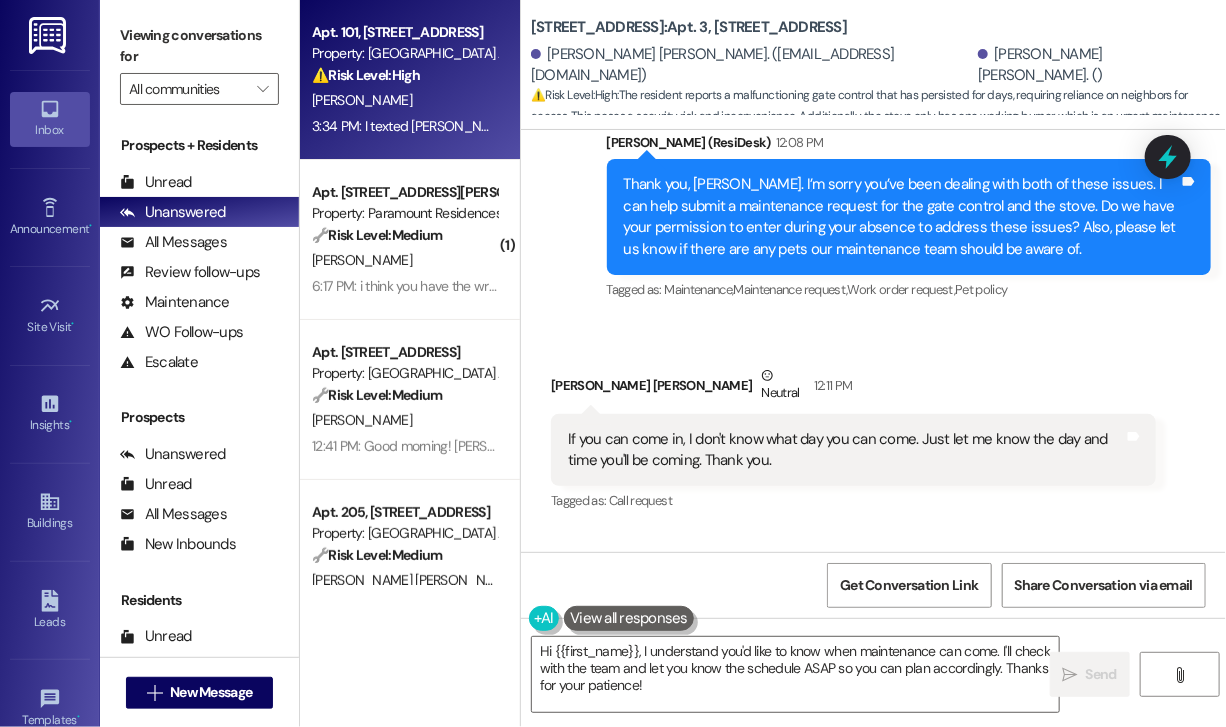 click on "3:34 PM: I texted [PERSON_NAME] about the satellite. I have a spectrum wifi,  they said they had to get cable from the roof( im not sure). I texted [PERSON_NAME] already, but I just want to make sure with you.  3:34 PM: I texted [PERSON_NAME] about the satellite. I have a spectrum wifi,  they said they had to get cable from the roof( im not sure). I texted [PERSON_NAME] already, but I just want to make sure with you." at bounding box center [911, 126] 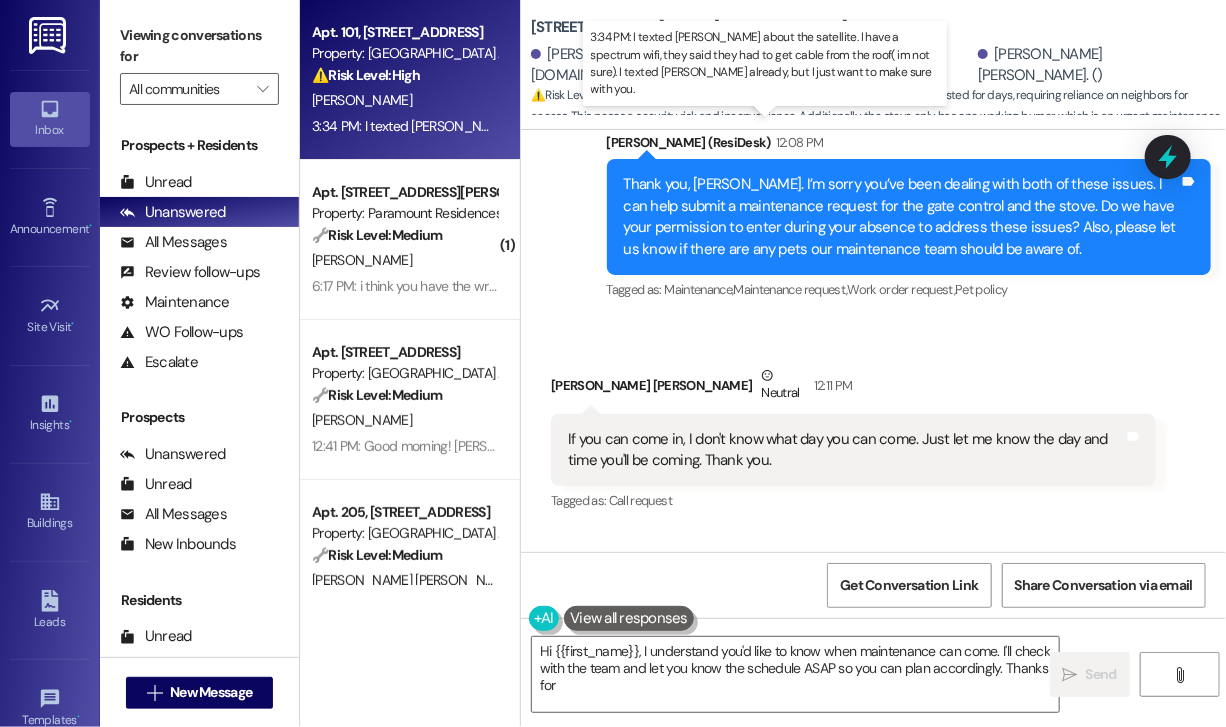 type on "Hi {{first_name}}, I understand you'd like to know when maintenance can come. I'll check with the team and let you know the schedule ASAP so you can plan accordingly. Thanks for your" 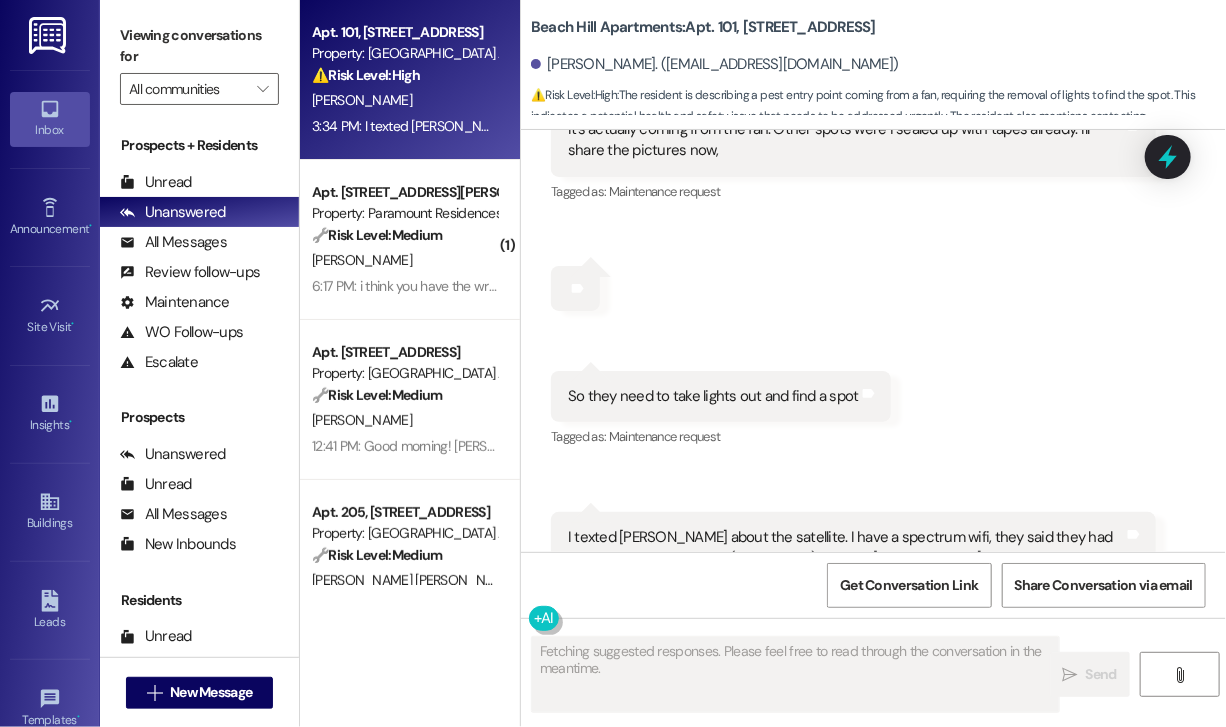 scroll, scrollTop: 18457, scrollLeft: 0, axis: vertical 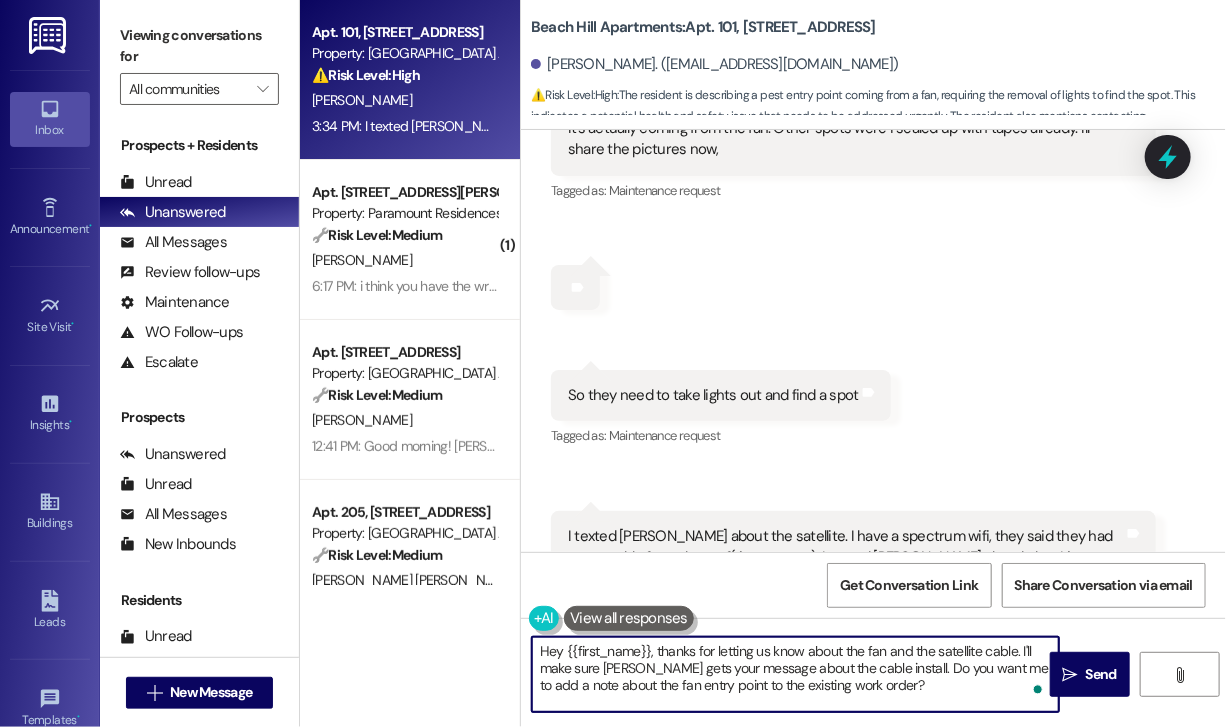 drag, startPoint x: 925, startPoint y: 693, endPoint x: 648, endPoint y: 649, distance: 280.4728 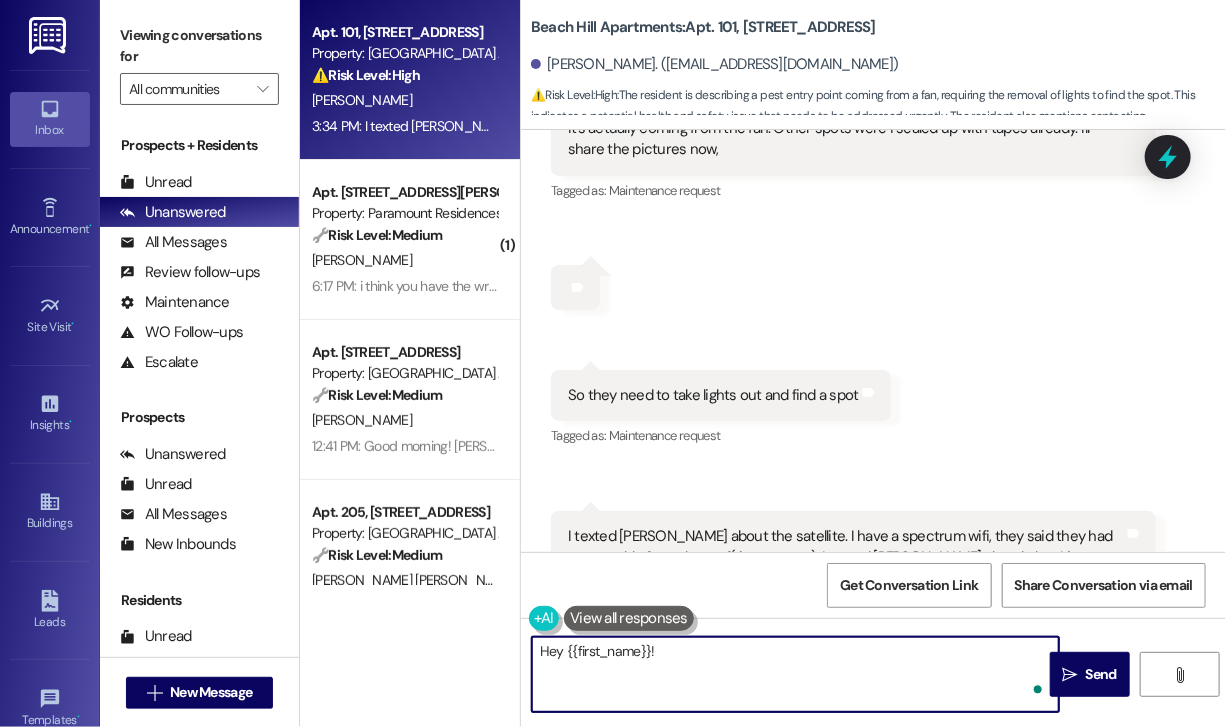 paste on "Just checking in—was the vendor able to stop by [DATE] to inspect the window?" 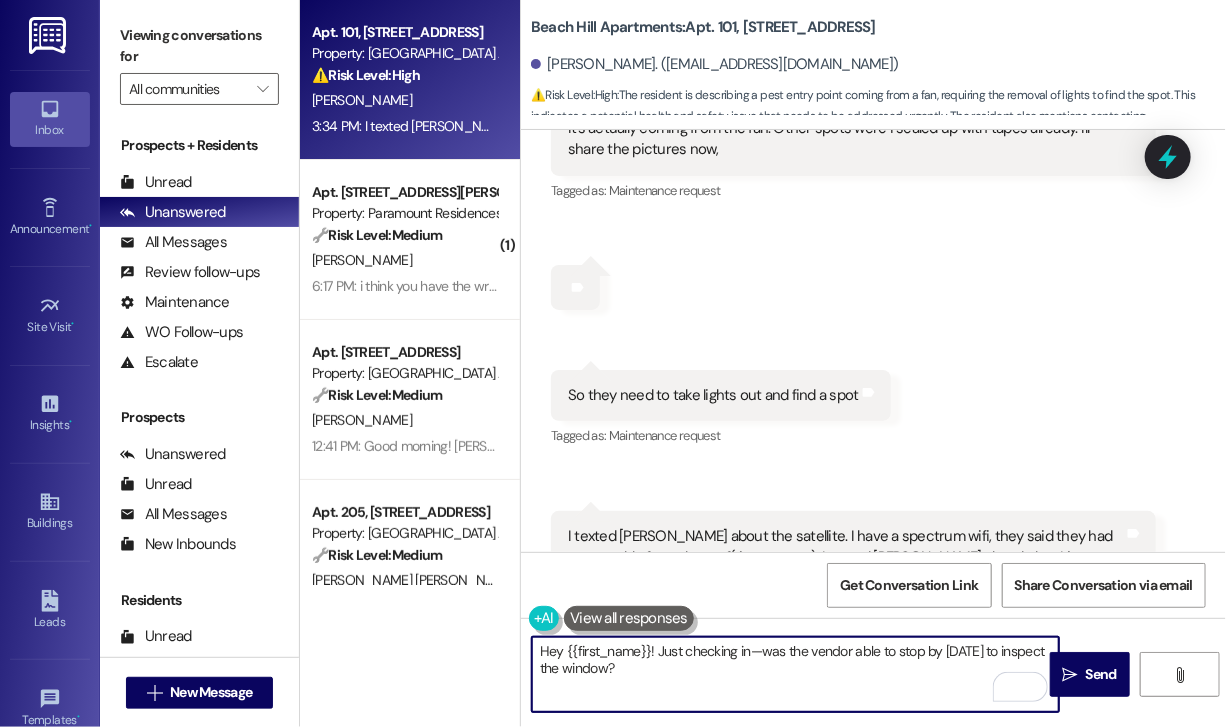 click on "Hey {{first_name}}! Just checking in—was the vendor able to stop by [DATE] to inspect the window?" at bounding box center [795, 674] 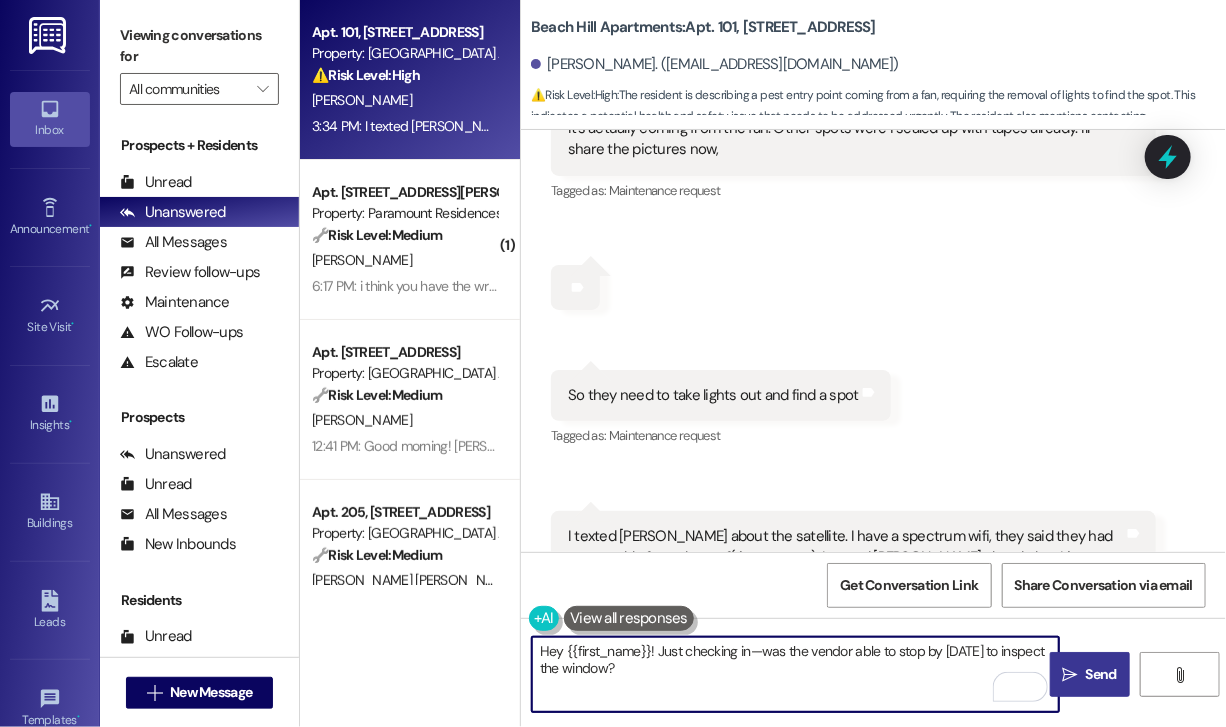 type on "Hey {{first_name}}! Just checking in—was the vendor able to stop by [DATE] to inspect the window?" 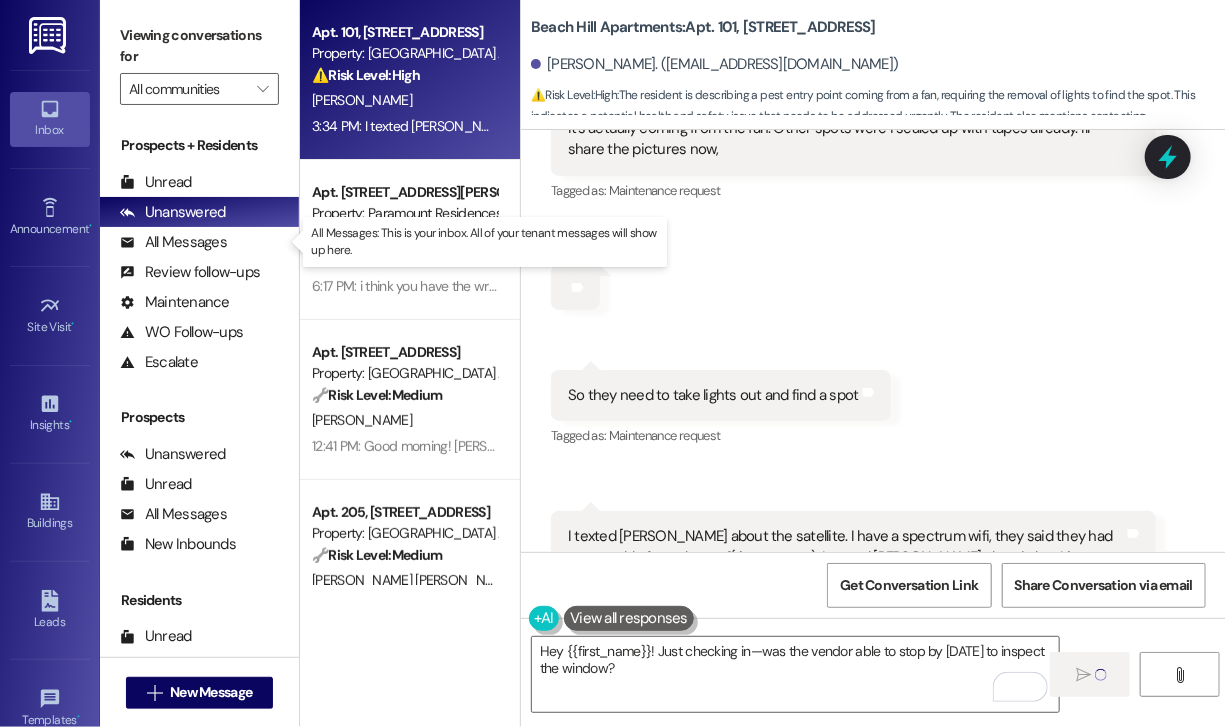 type 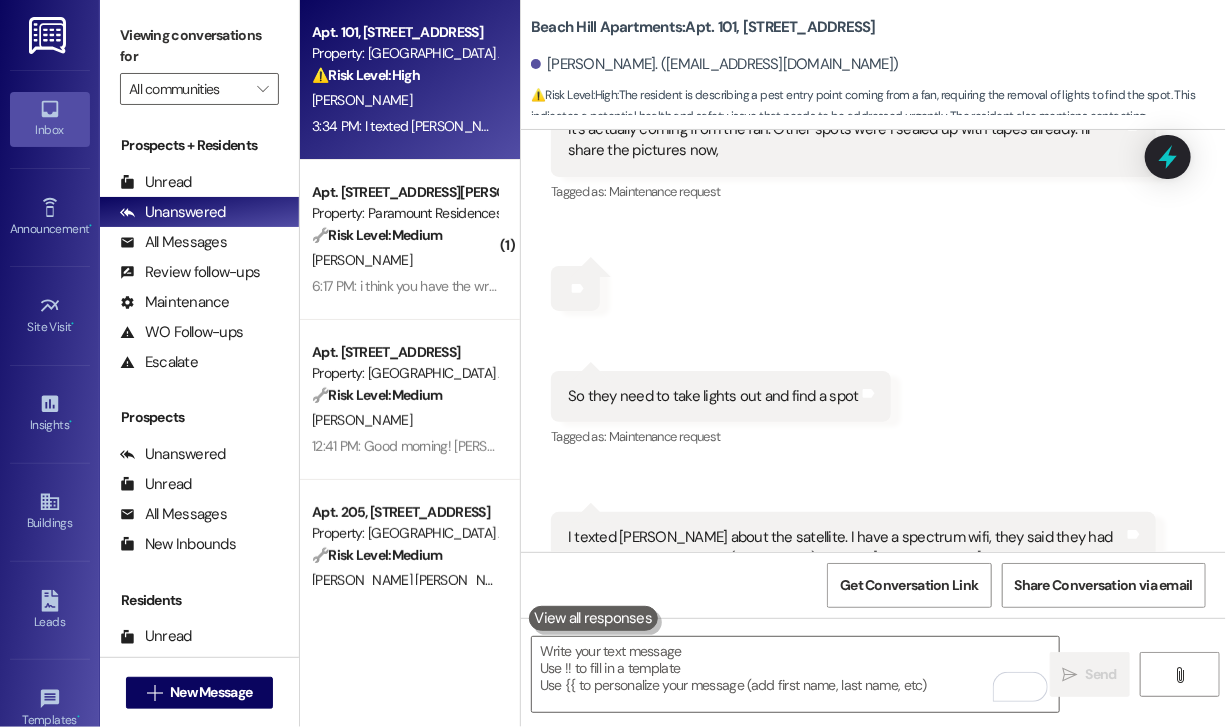 scroll, scrollTop: 18618, scrollLeft: 0, axis: vertical 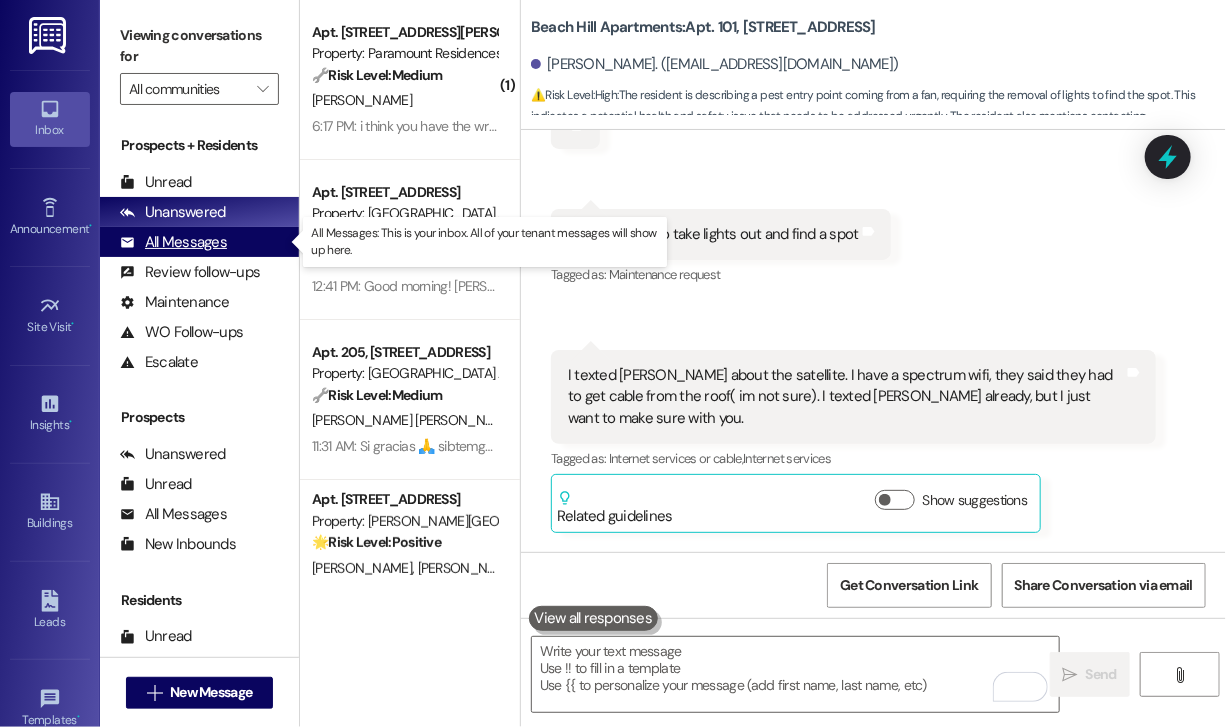click on "All Messages" at bounding box center (173, 242) 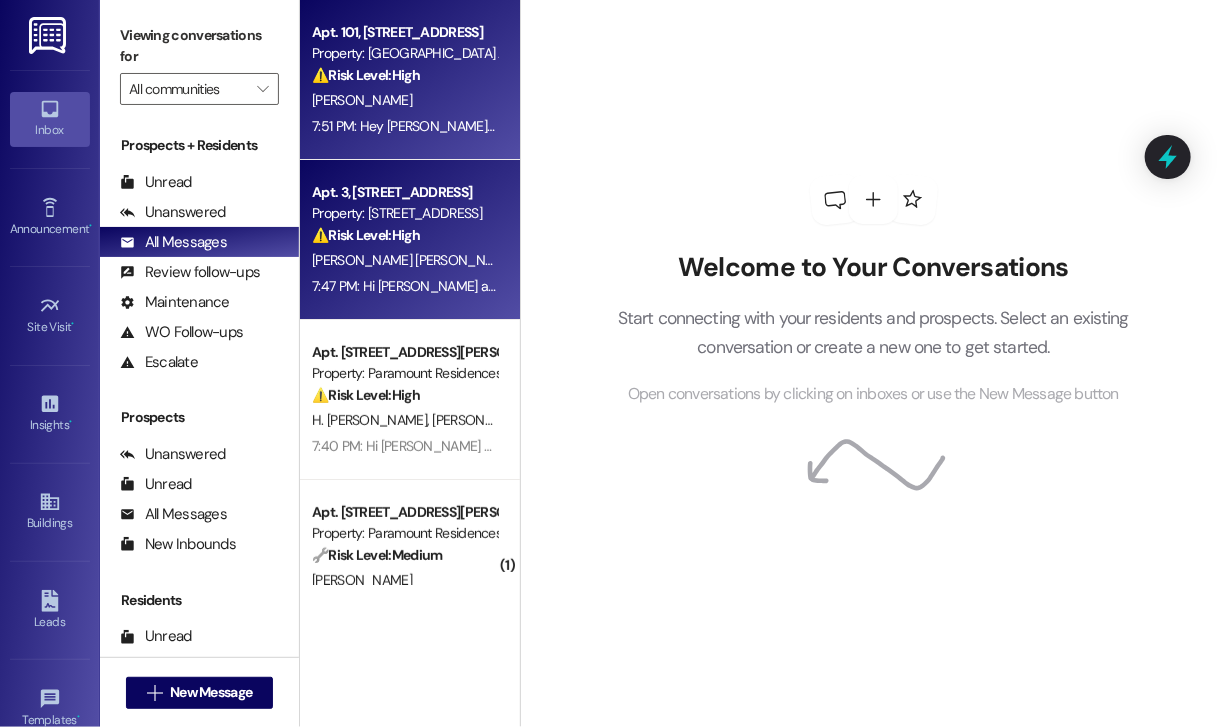 click on "[PERSON_NAME] [PERSON_NAME] [PERSON_NAME]" at bounding box center (404, 260) 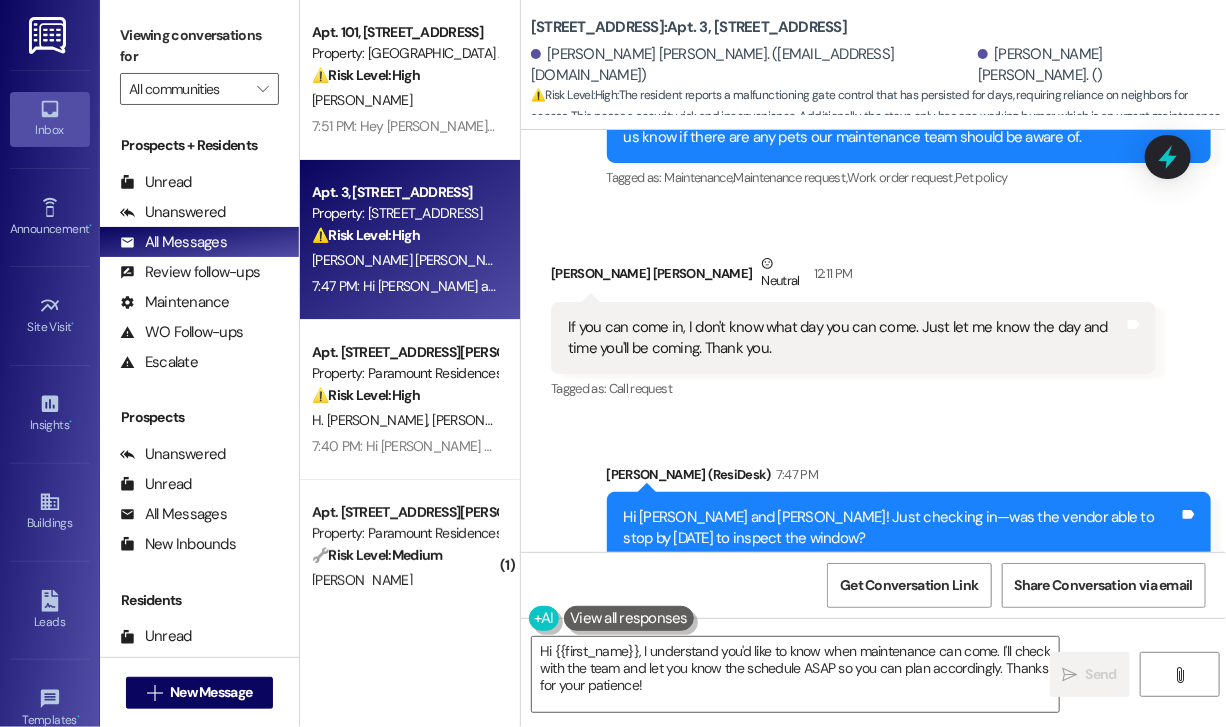 scroll, scrollTop: 5270, scrollLeft: 0, axis: vertical 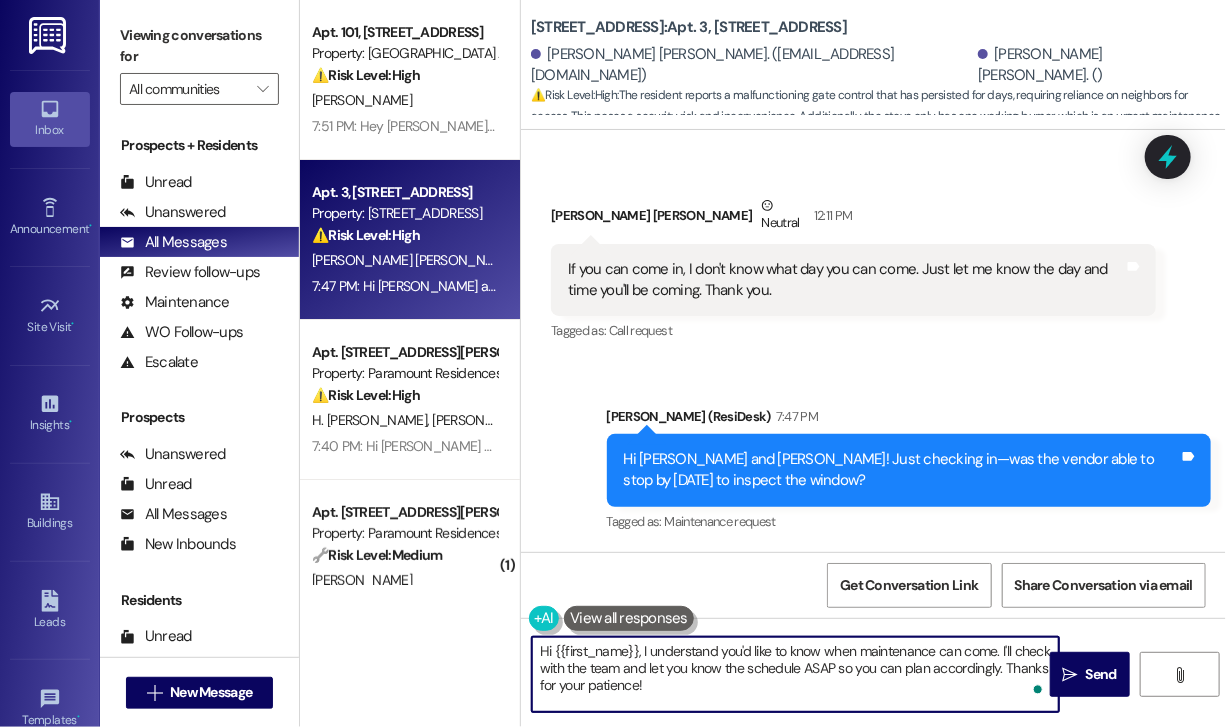 drag, startPoint x: 744, startPoint y: 693, endPoint x: 706, endPoint y: 724, distance: 49.0408 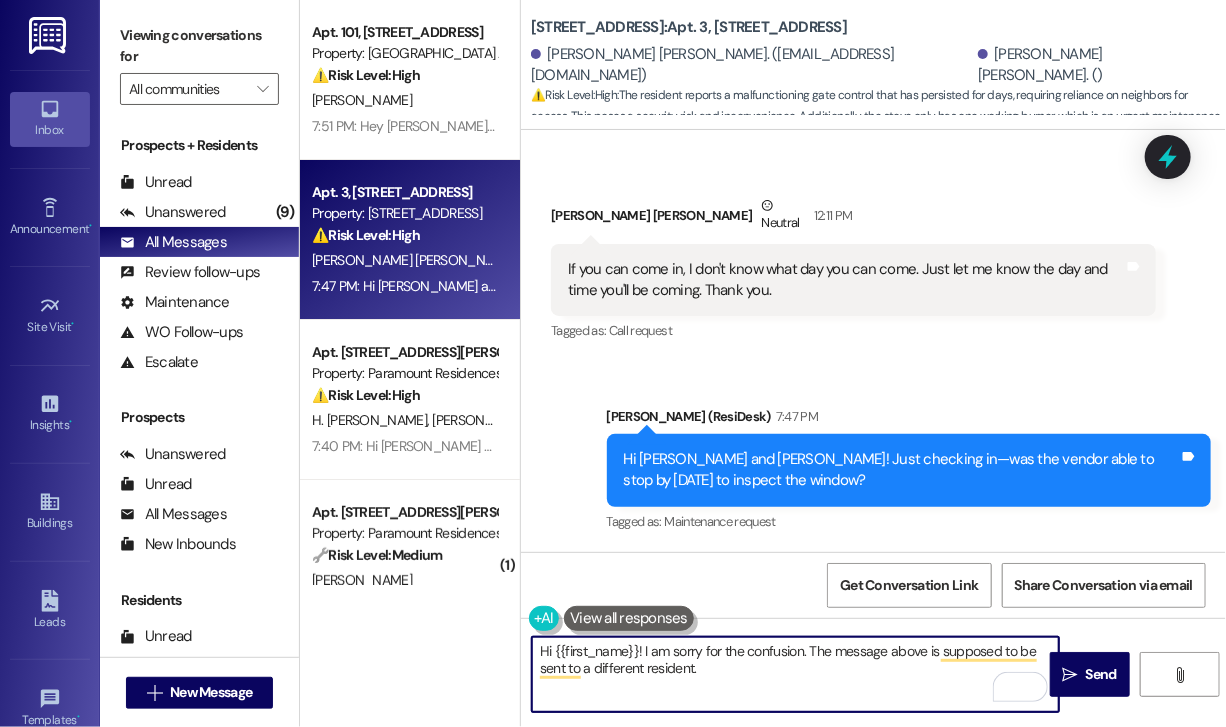 click on "Hi {{first_name}}! I am sorry for the confusion. The message above is supposed to be sent to a different resident." at bounding box center [795, 674] 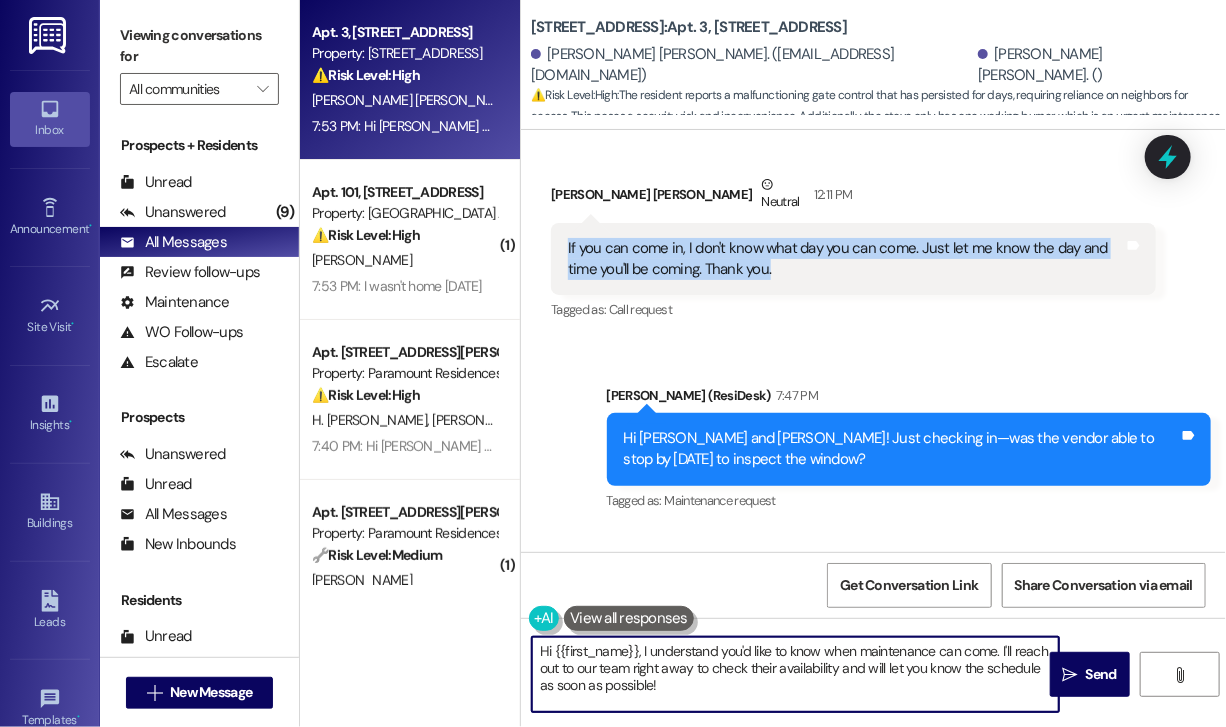 drag, startPoint x: 844, startPoint y: 290, endPoint x: 567, endPoint y: 261, distance: 278.51392 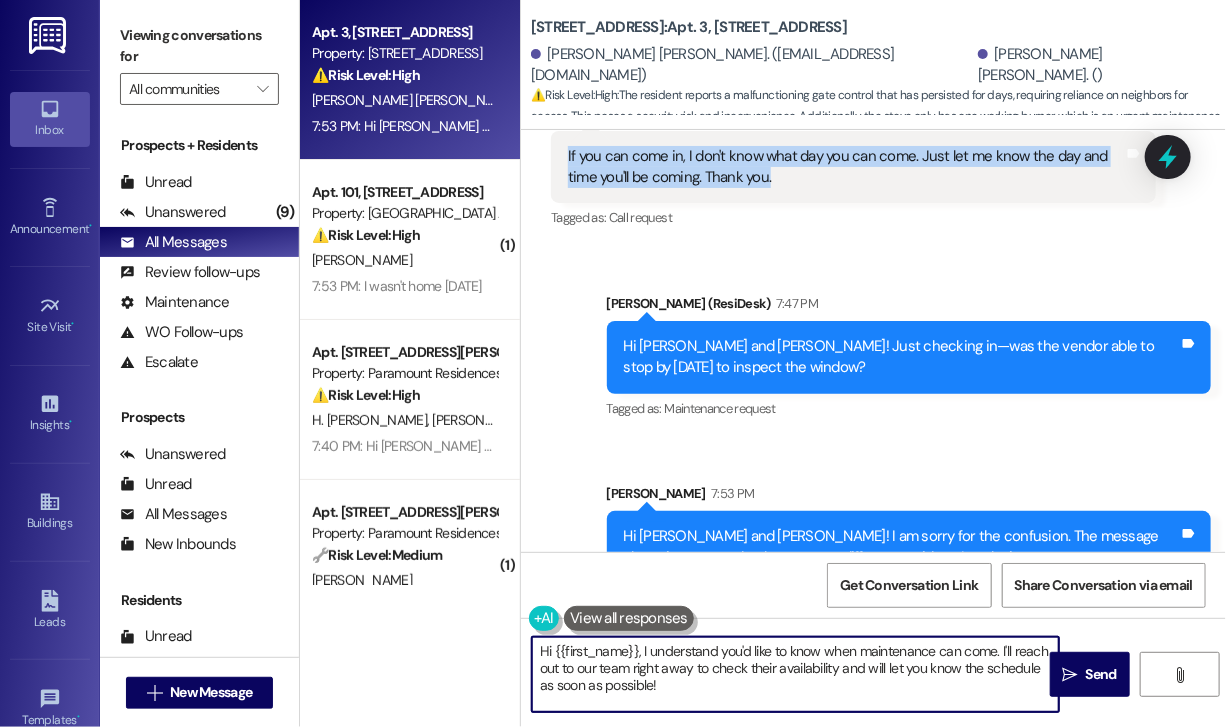 scroll, scrollTop: 5431, scrollLeft: 0, axis: vertical 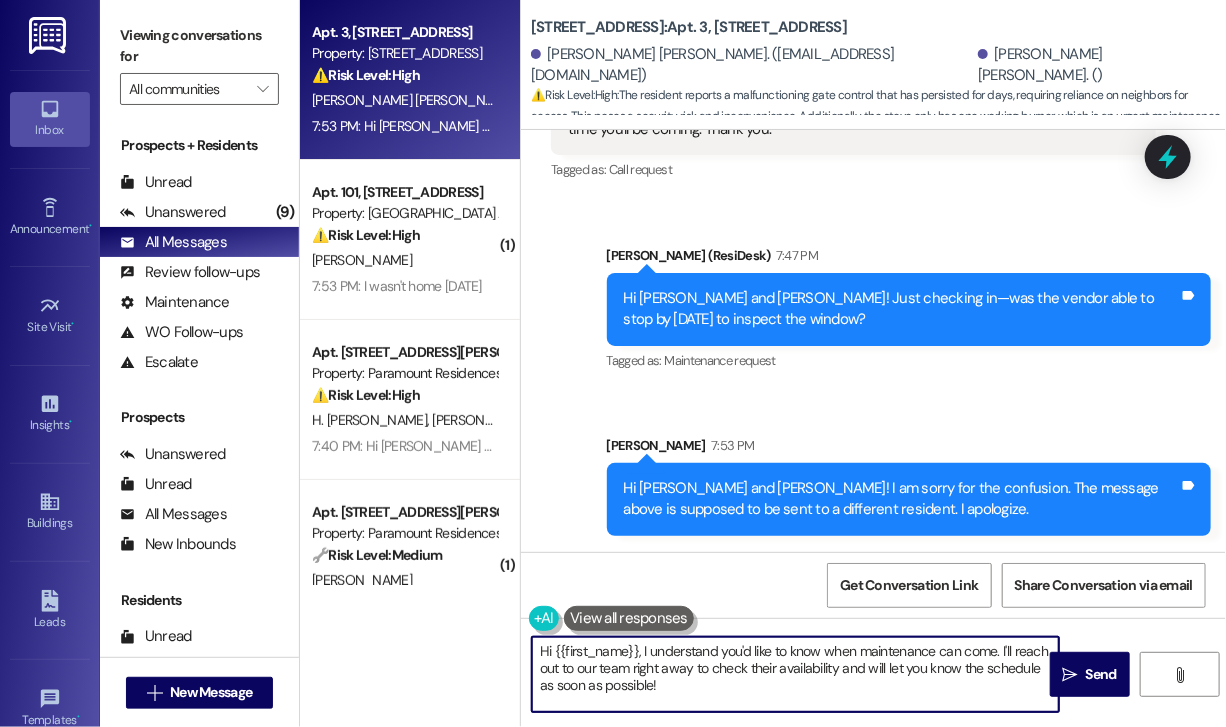 click on "Hi {{first_name}}, I understand you'd like to know when maintenance can come. I'll reach out to our team right away to check their availability and will let you know the schedule as soon as possible!" at bounding box center [795, 674] 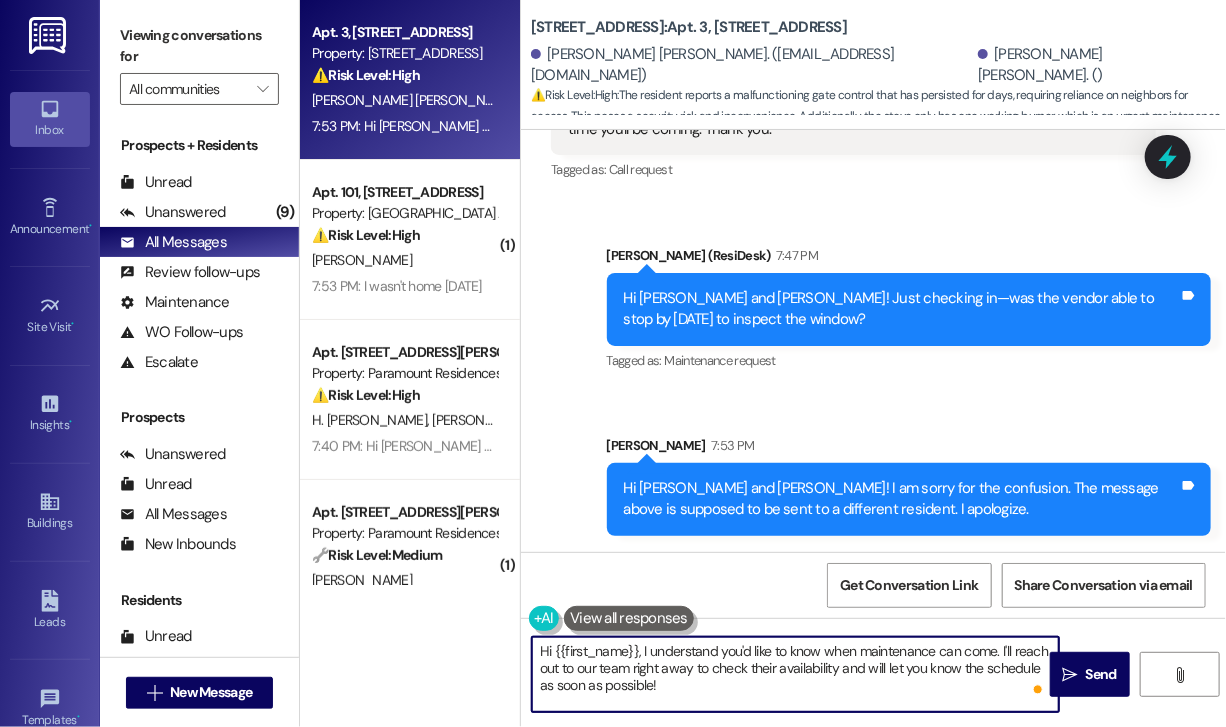 drag, startPoint x: 706, startPoint y: 682, endPoint x: 661, endPoint y: 673, distance: 45.891174 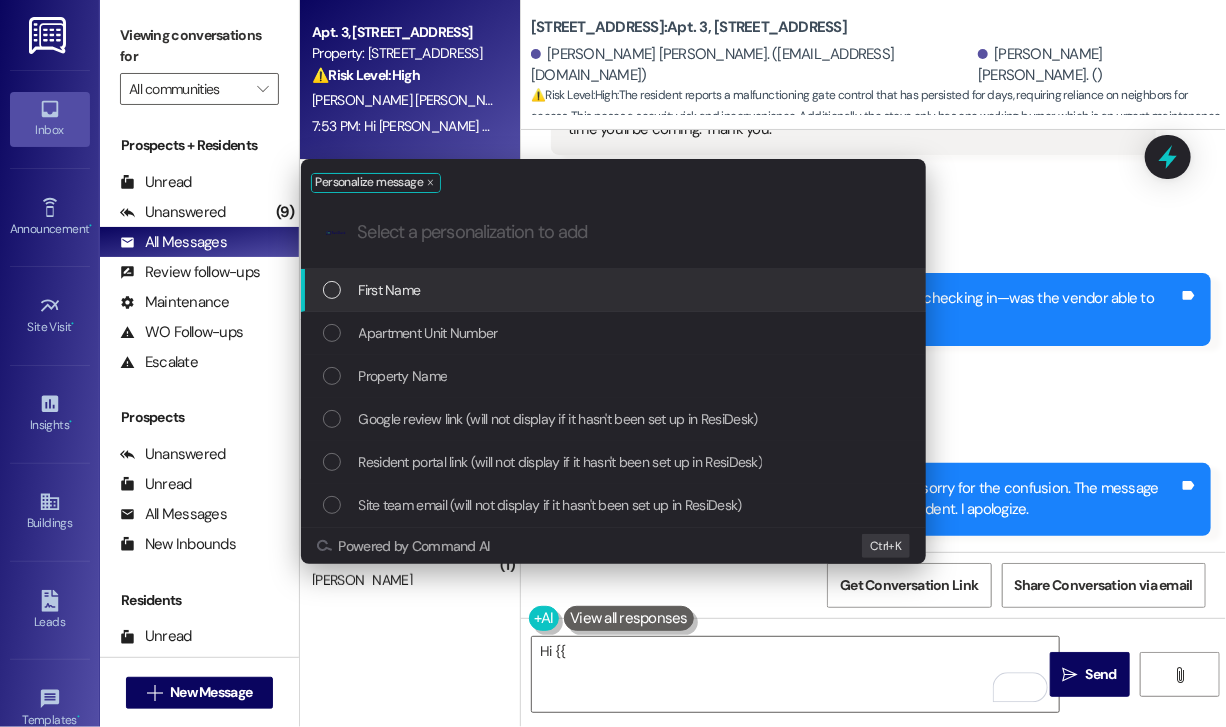 click on "Personalize message .cls-1{fill:#0a055f;}.cls-2{fill:#0cc4c4;} resideskLogoBlueOrange First Name Apartment Unit Number Property Name Google review link (will not display if it hasn't been set up in ResiDesk) Resident portal link (will not display if it hasn't been set up in ResiDesk) Site team email (will not display if it hasn't been set up in ResiDesk) Powered by Command AI Ctrl+ K" at bounding box center (613, 363) 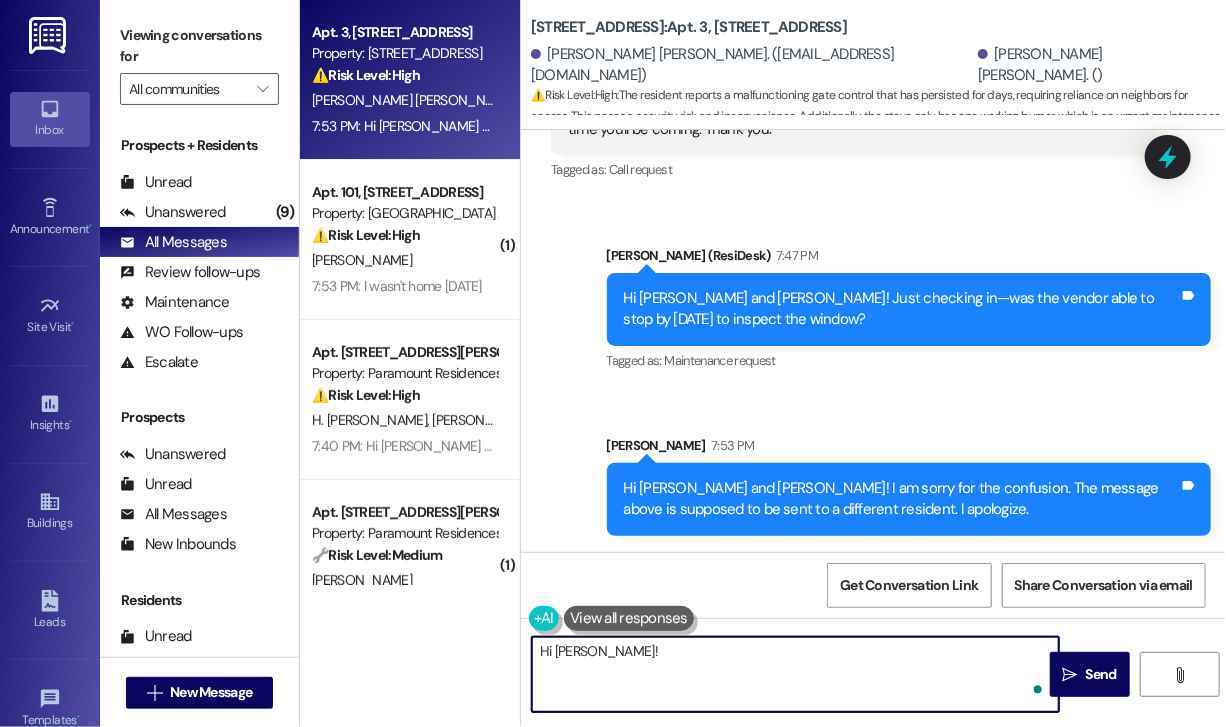 paste on "Thanks for your message! I won’t be able to provide an exact day or time for when the maintenance team will arrive, which is why we ask for permission to enter if you're not around. Alternatively, if you'd prefer, I can request that the maintenance team contact you directly to schedule an appointment. Just let me know what works best for you!" 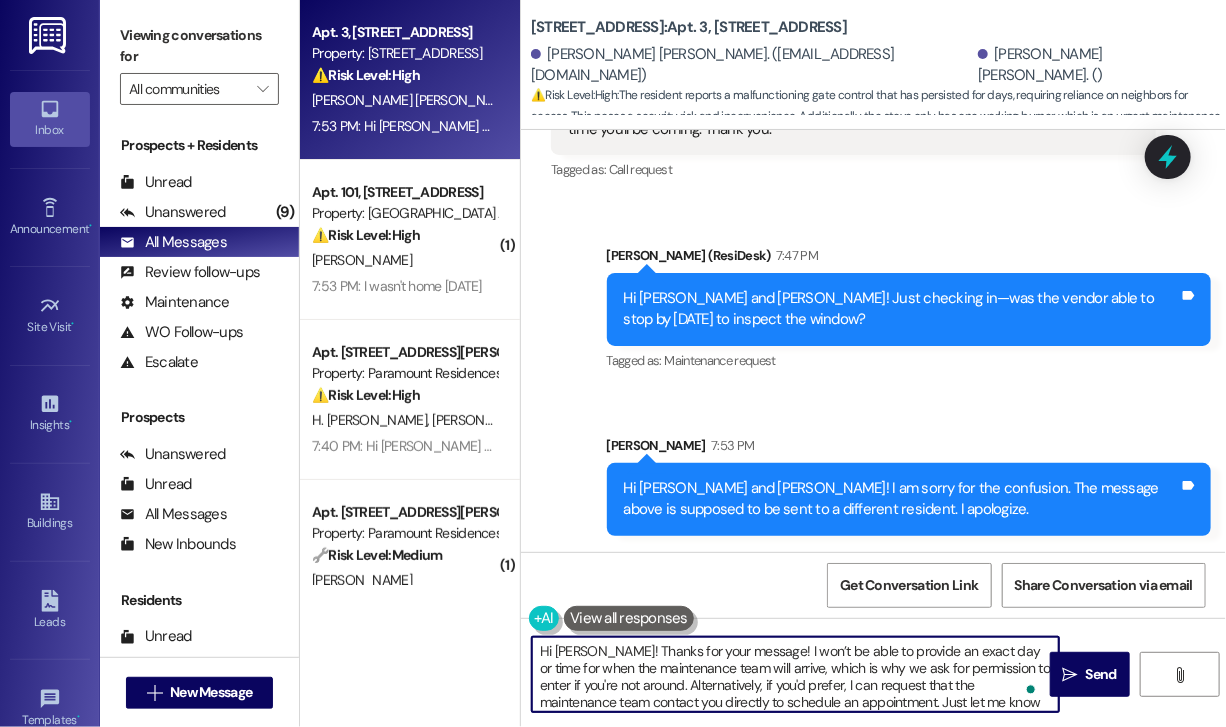scroll, scrollTop: 16, scrollLeft: 0, axis: vertical 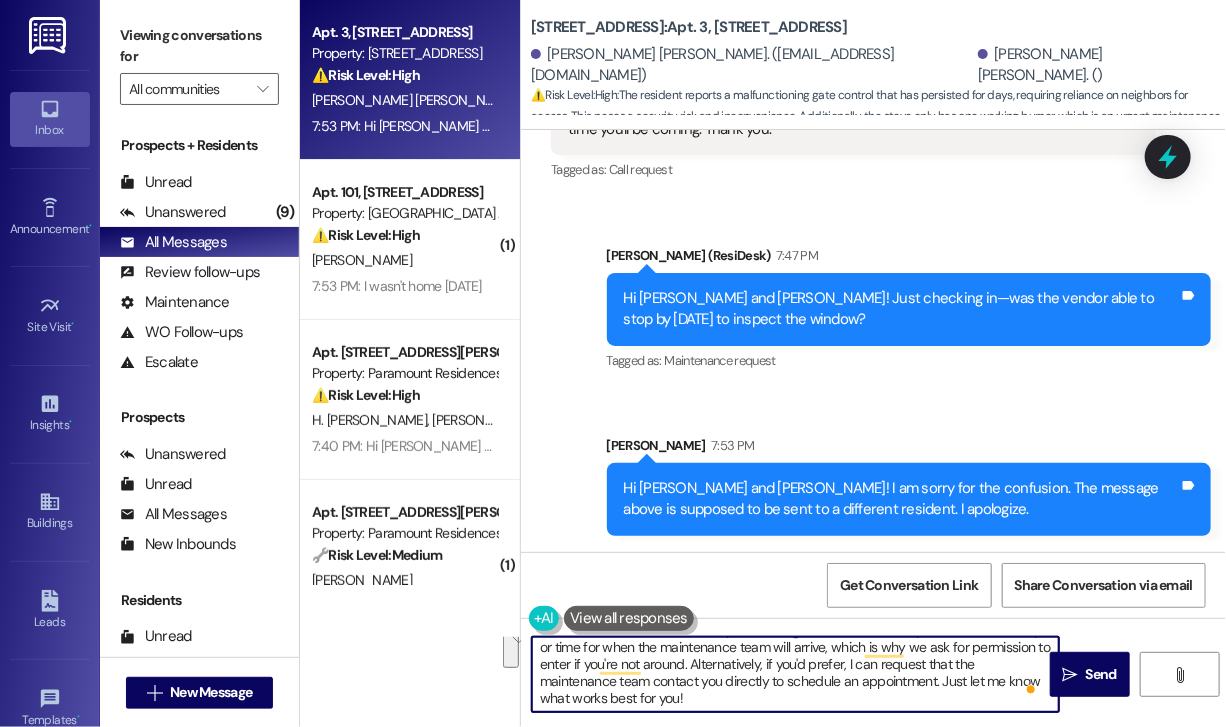 drag, startPoint x: 814, startPoint y: 700, endPoint x: 647, endPoint y: 661, distance: 171.49344 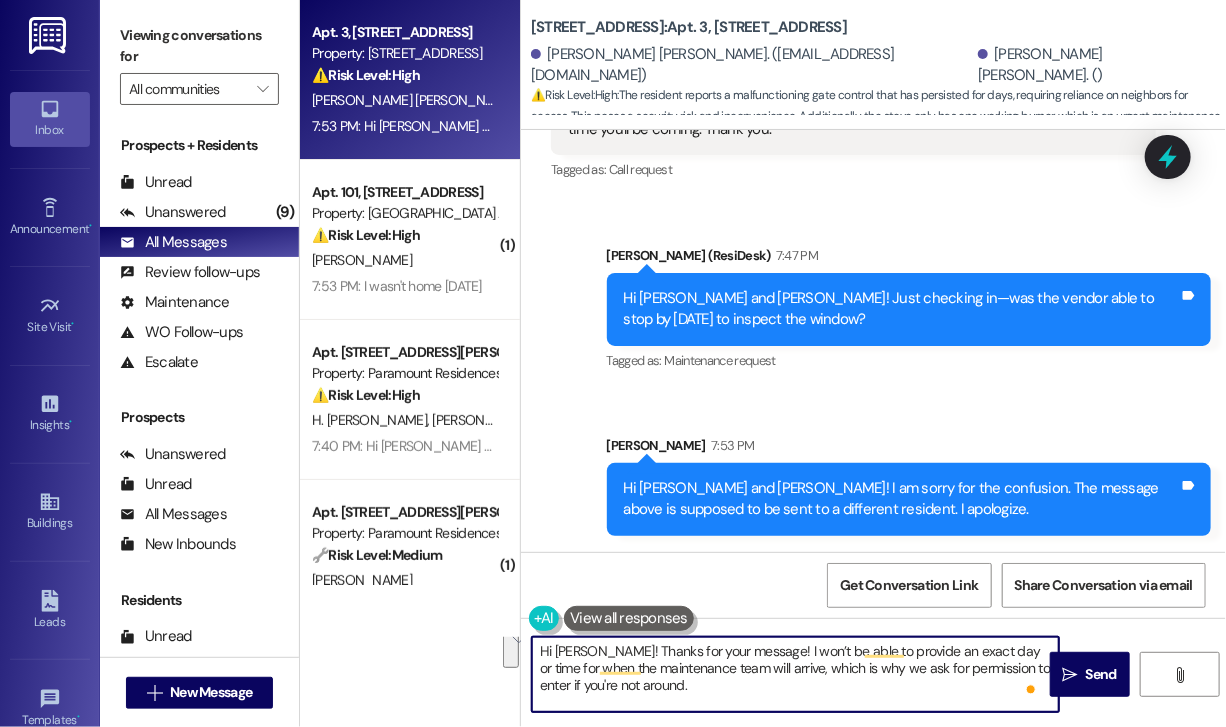 scroll, scrollTop: 0, scrollLeft: 0, axis: both 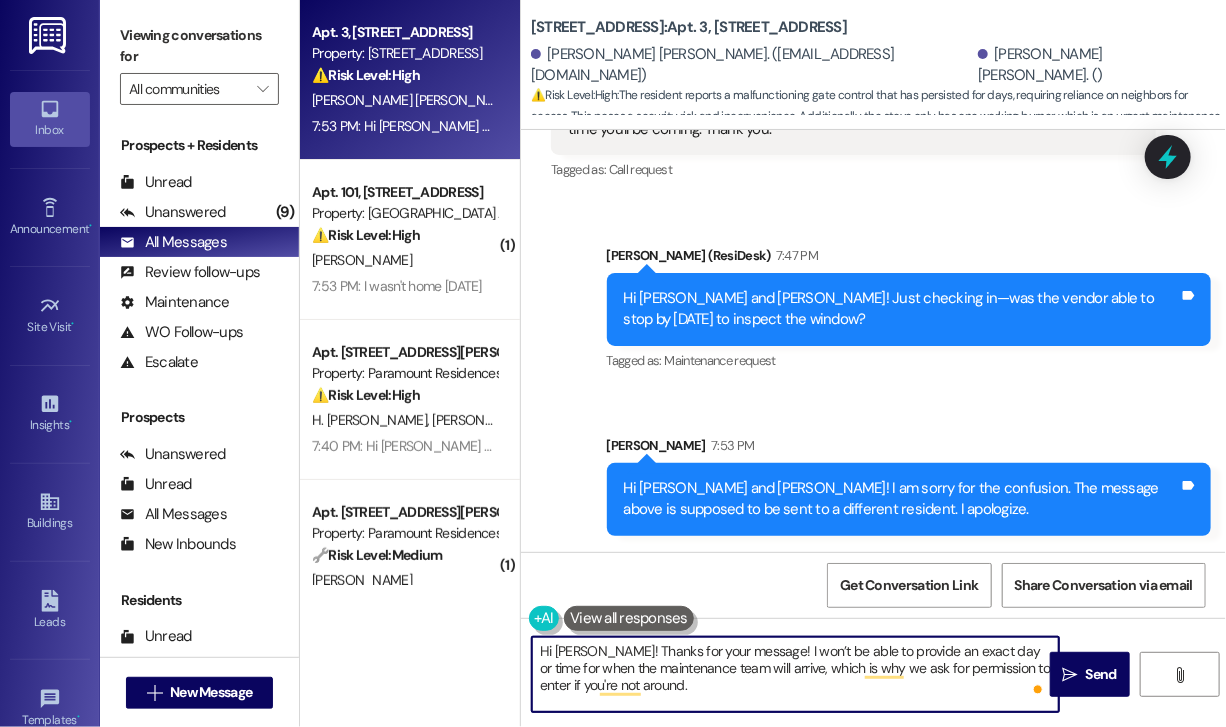 click on "Hi [PERSON_NAME]! Thanks for your message! I won’t be able to provide an exact day or time for when the maintenance team will arrive, which is why we ask for permission to enter if you're not around." at bounding box center (795, 674) 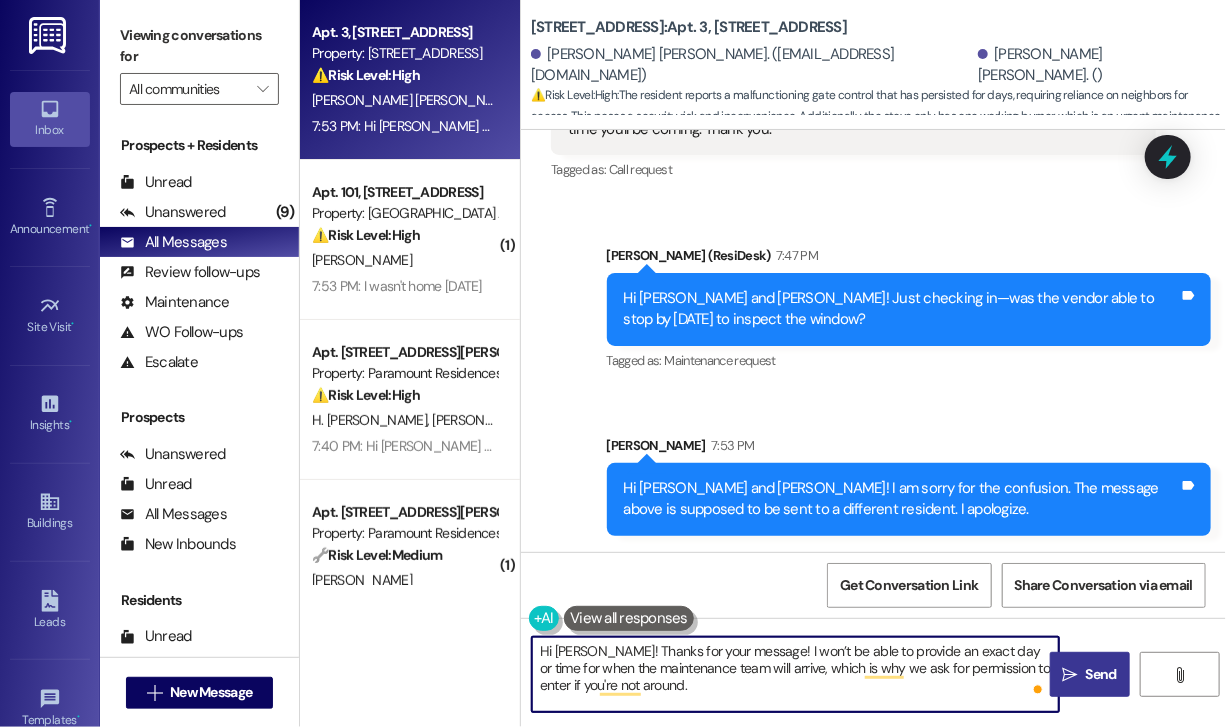 type on "Hi [PERSON_NAME]! Thanks for your message! I won’t be able to provide an exact day or time for when the maintenance team will arrive, which is why we ask for permission to enter if you're not around." 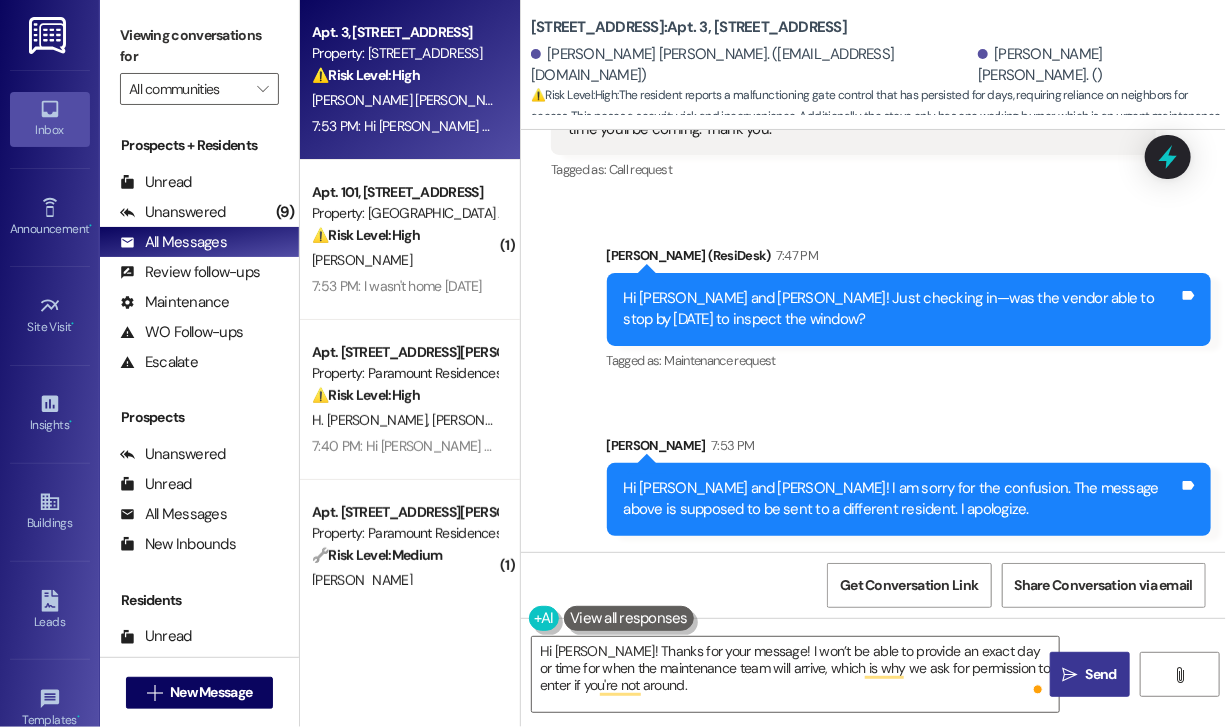 click on "Send" at bounding box center [1101, 674] 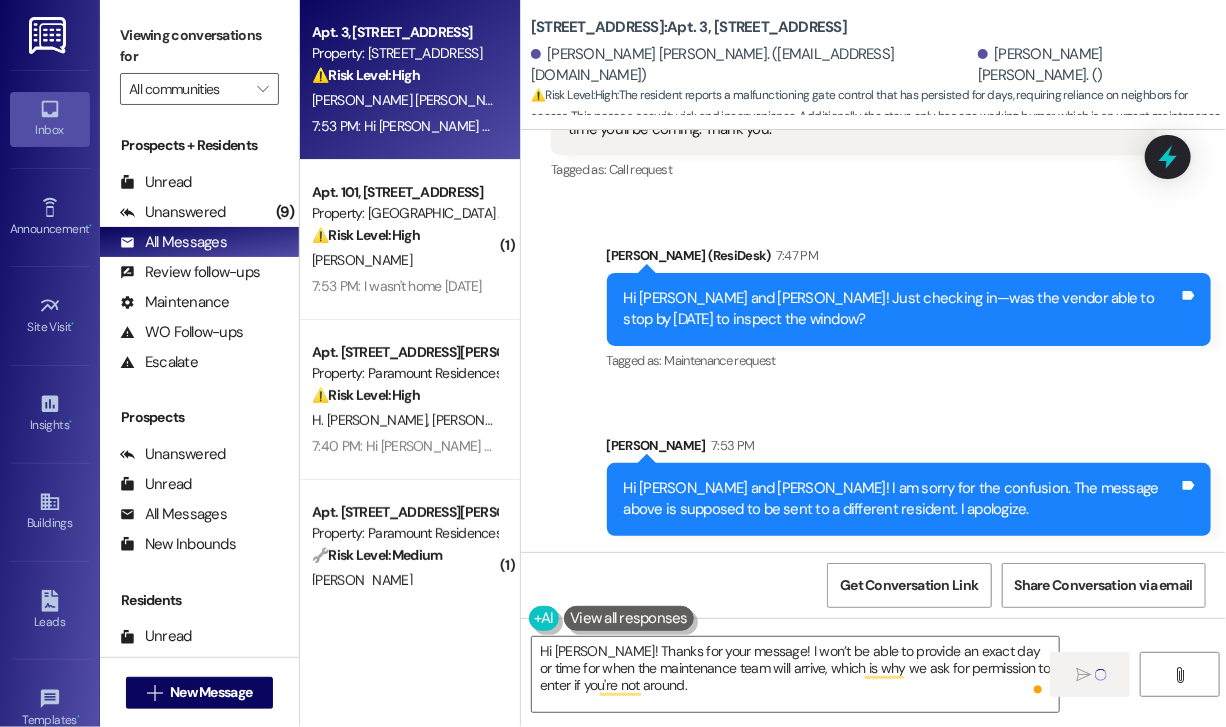 type 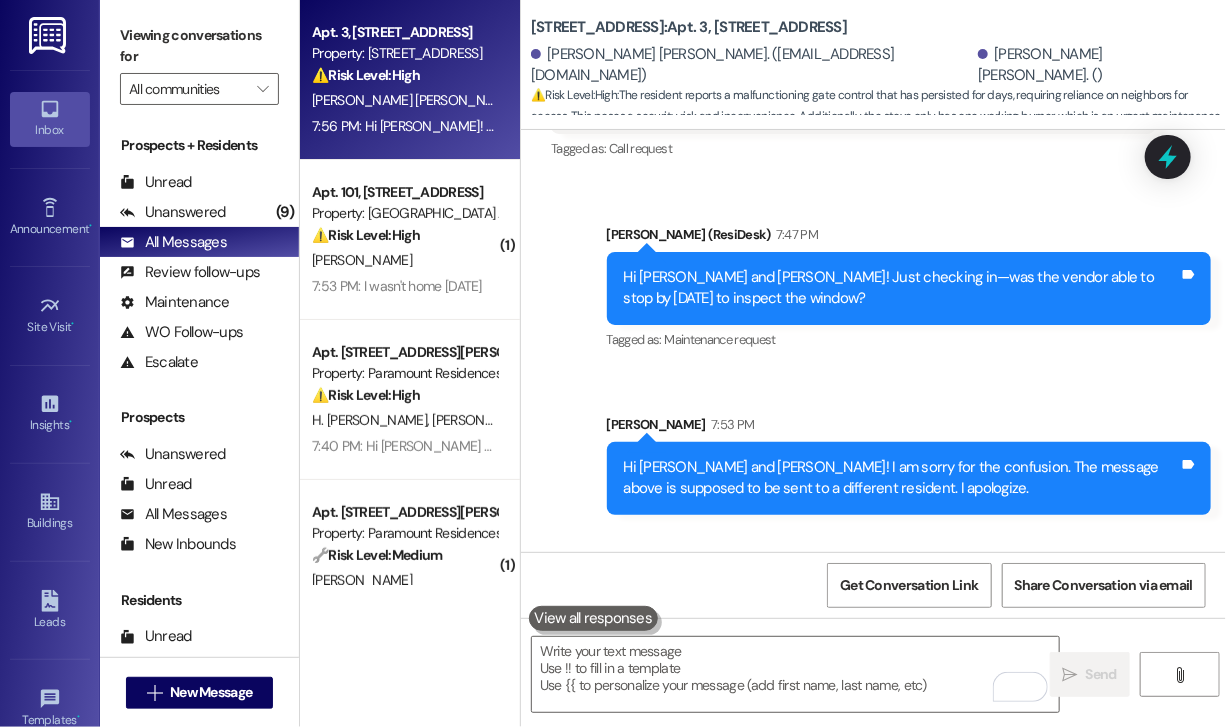 click on "Sent via SMS [PERSON_NAME]   (ResiDesk) 7:47 PM Hi [PERSON_NAME] and [PERSON_NAME]! Just checking in—was the vendor able to stop by [DATE] to inspect the window? Tags and notes Tagged as:   Maintenance request Click to highlight conversations about Maintenance request Sent via SMS [PERSON_NAME] 7:53 PM Hi [PERSON_NAME] and [PERSON_NAME]! I am sorry for the confusion. The message above is supposed to be sent to a different resident. I apologize. Tags and notes Sent via SMS [PERSON_NAME] 7:56 PM Hi [PERSON_NAME]! Thanks for your message! I won’t be able to provide an exact day or time for when the maintenance team will arrive, which is why we ask for permission to enter if you're not around. Tags and notes" at bounding box center (873, 445) 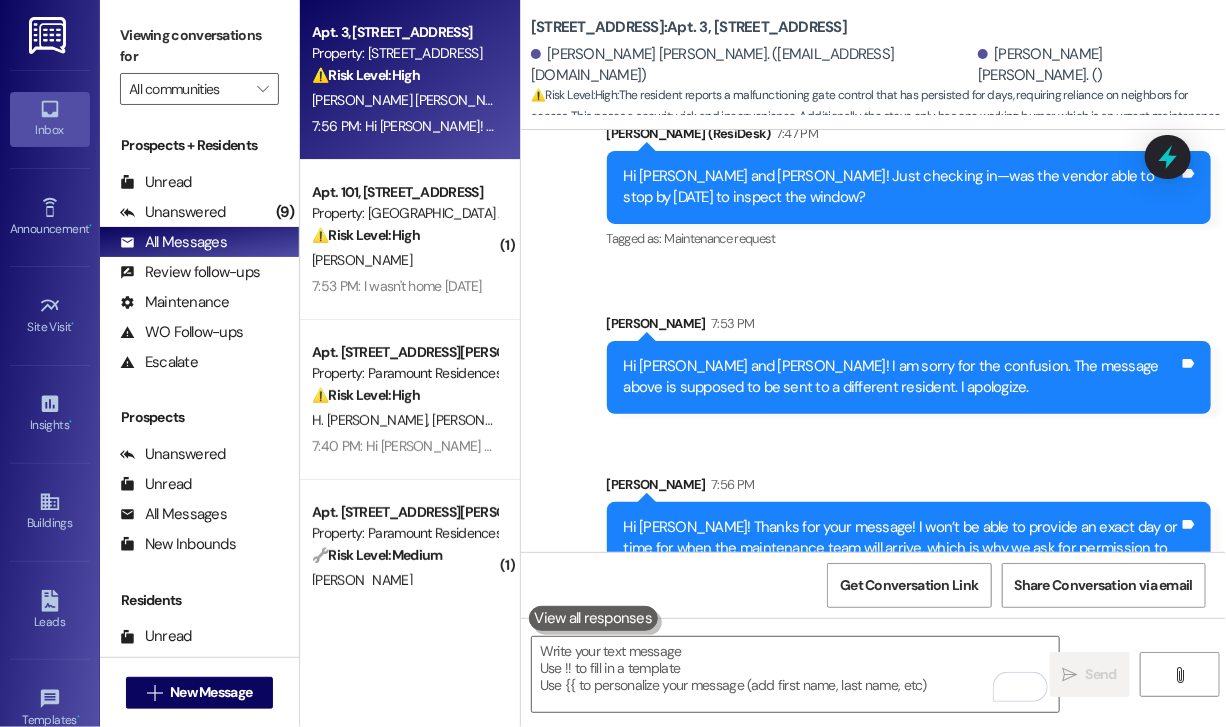 scroll, scrollTop: 5613, scrollLeft: 0, axis: vertical 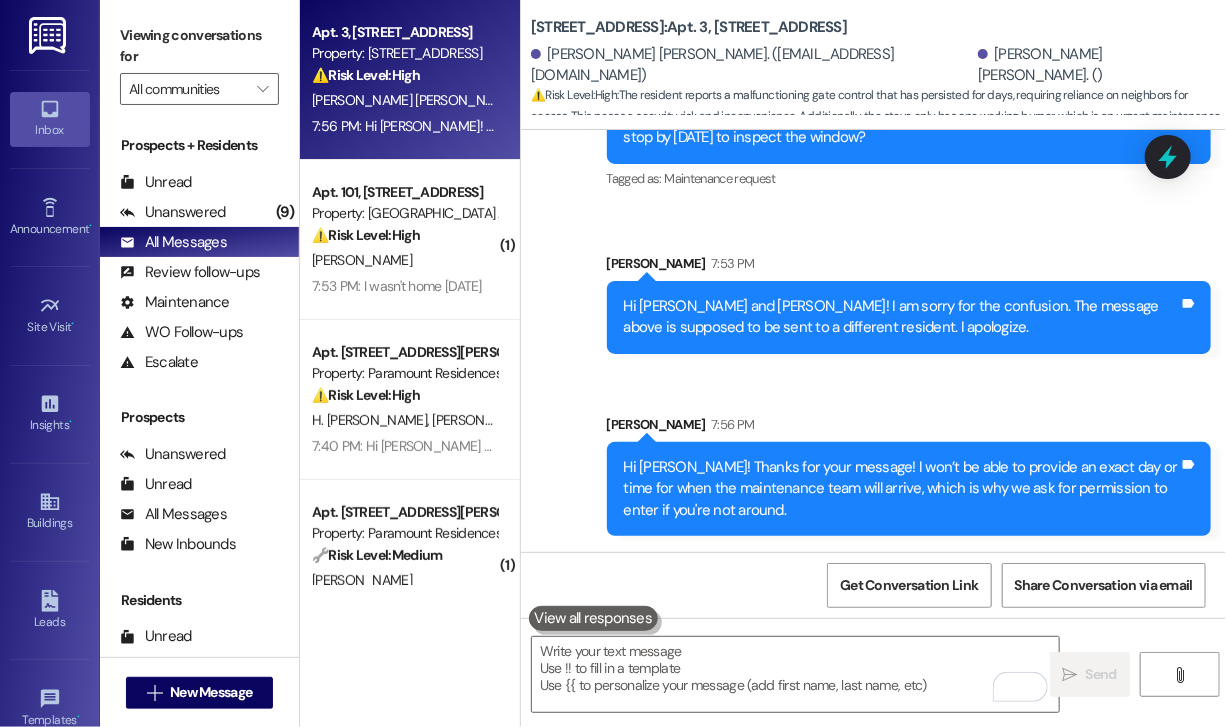 click on "Sent via SMS [PERSON_NAME]   (ResiDesk) 7:47 PM Hi [PERSON_NAME] and [PERSON_NAME]! Just checking in—was the vendor able to stop by [DATE] to inspect the window? Tags and notes Tagged as:   Maintenance request Click to highlight conversations about Maintenance request Sent via SMS [PERSON_NAME] 7:53 PM Hi [PERSON_NAME] and [PERSON_NAME]! I am sorry for the confusion. The message above is supposed to be sent to a different resident. I apologize. Tags and notes Sent via SMS [PERSON_NAME] 7:56 PM Hi [PERSON_NAME]! Thanks for your message! I won’t be able to provide an exact day or time for when the maintenance team will arrive, which is why we ask for permission to enter if you're not around. Tags and notes" at bounding box center [873, 284] 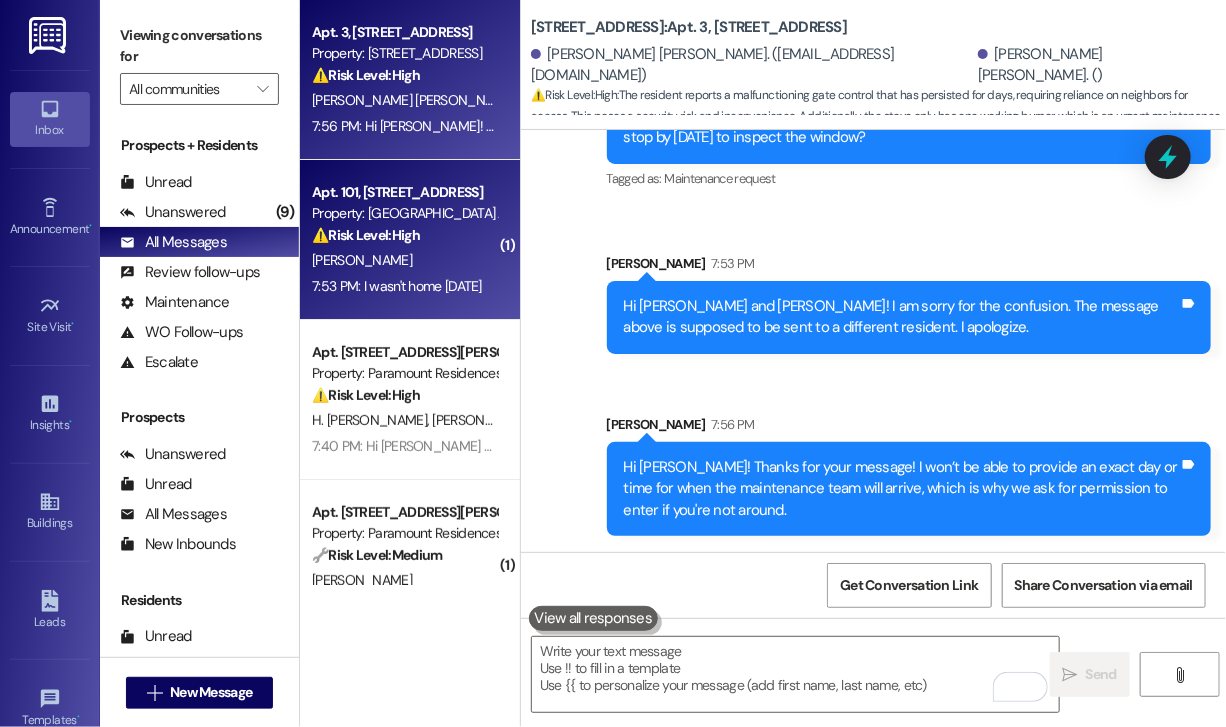click on "Property: [GEOGRAPHIC_DATA] Apartments" at bounding box center [404, 213] 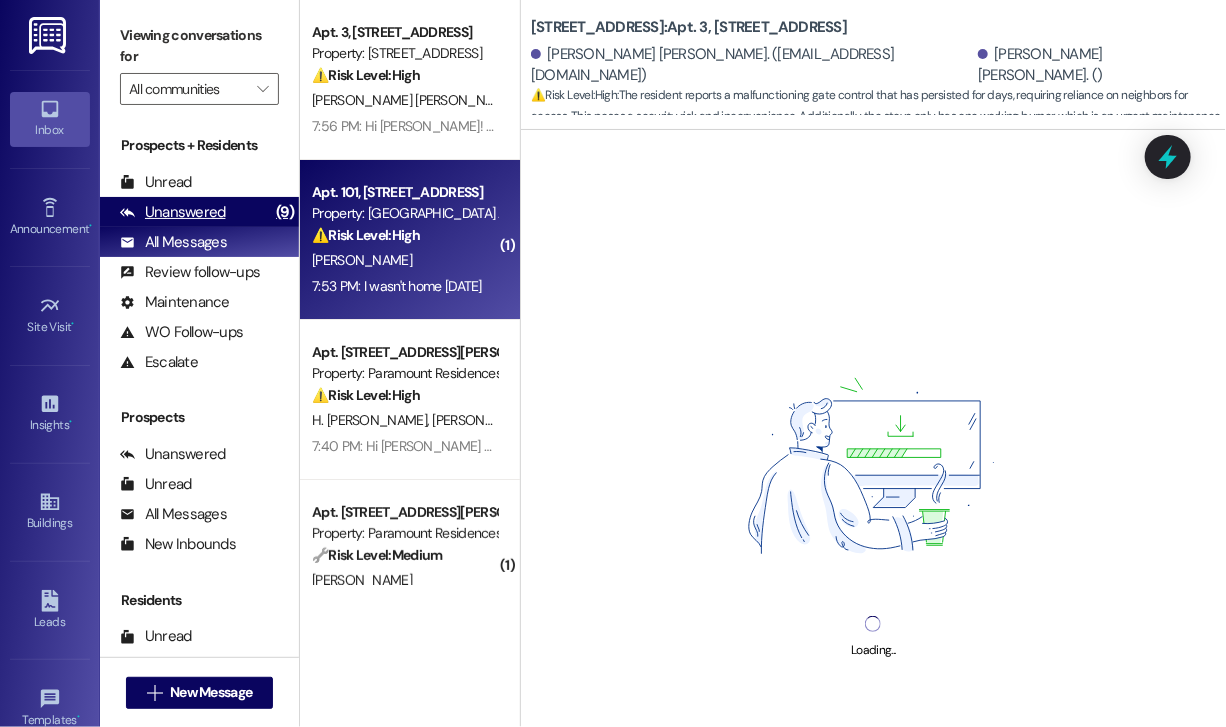 click on "Unanswered" at bounding box center (173, 212) 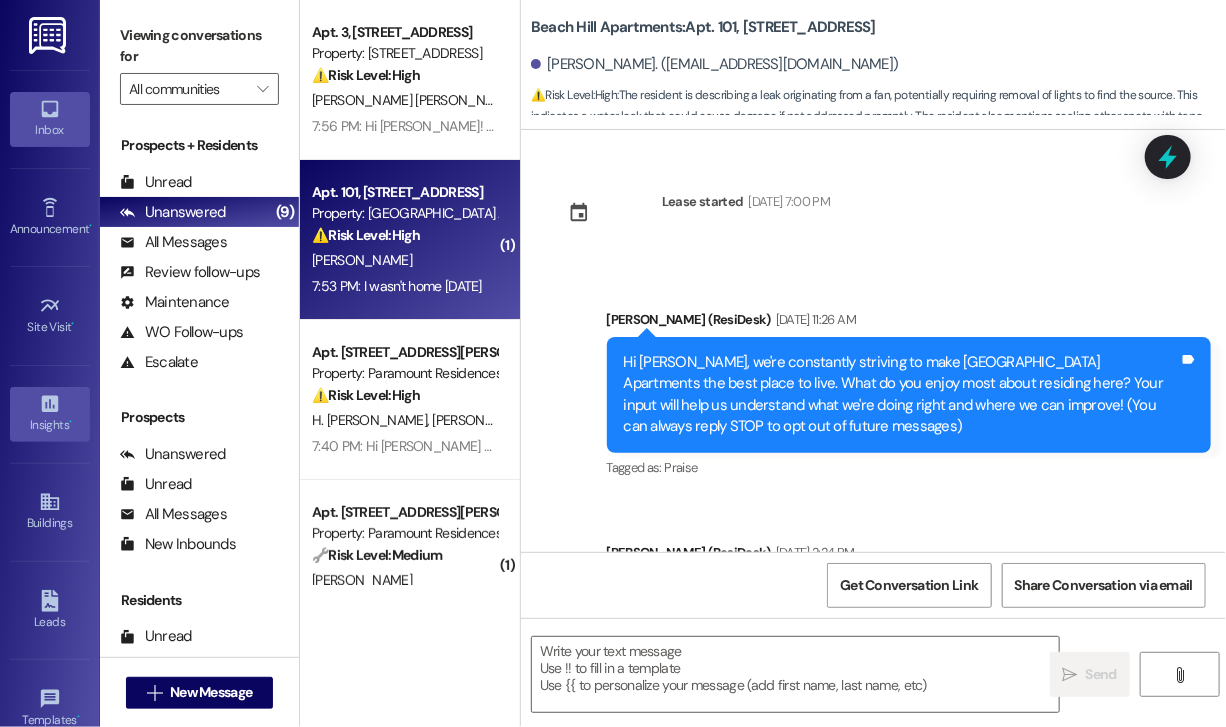 scroll, scrollTop: 18786, scrollLeft: 0, axis: vertical 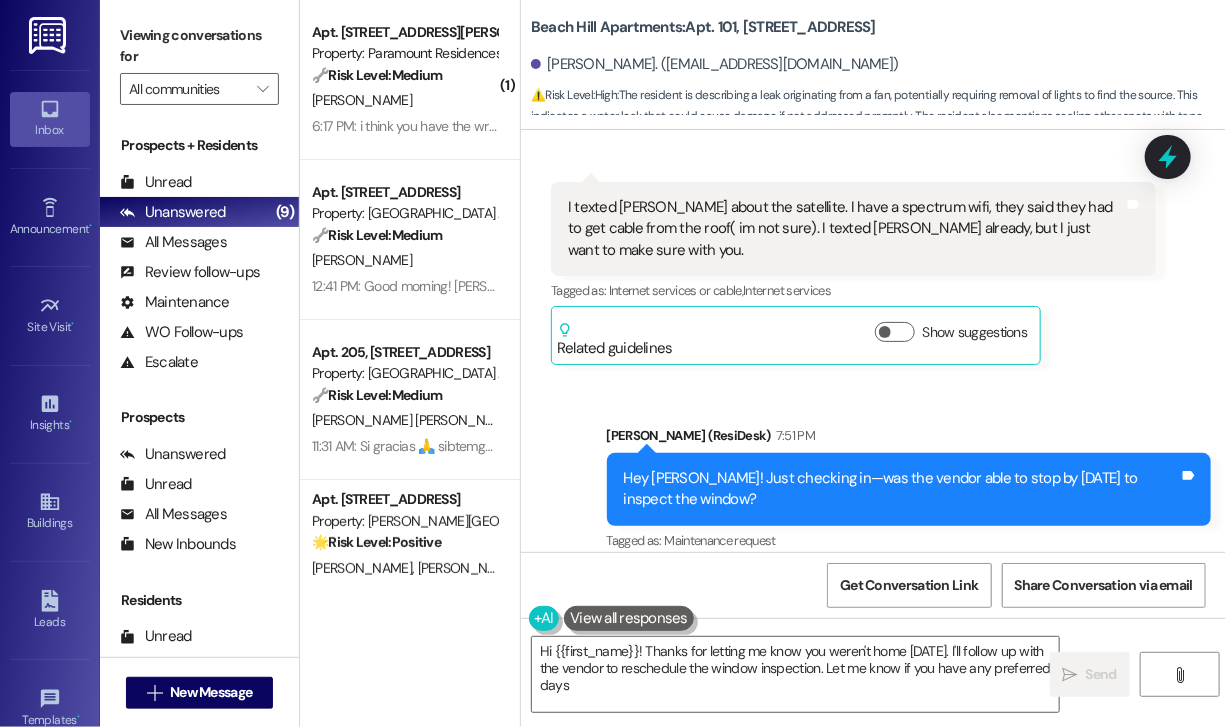 type on "Hi {{first_name}}! Thanks for letting me know you weren't home [DATE]. I'll follow up with the vendor to reschedule the window inspection. Let me know if you have any preferred days!" 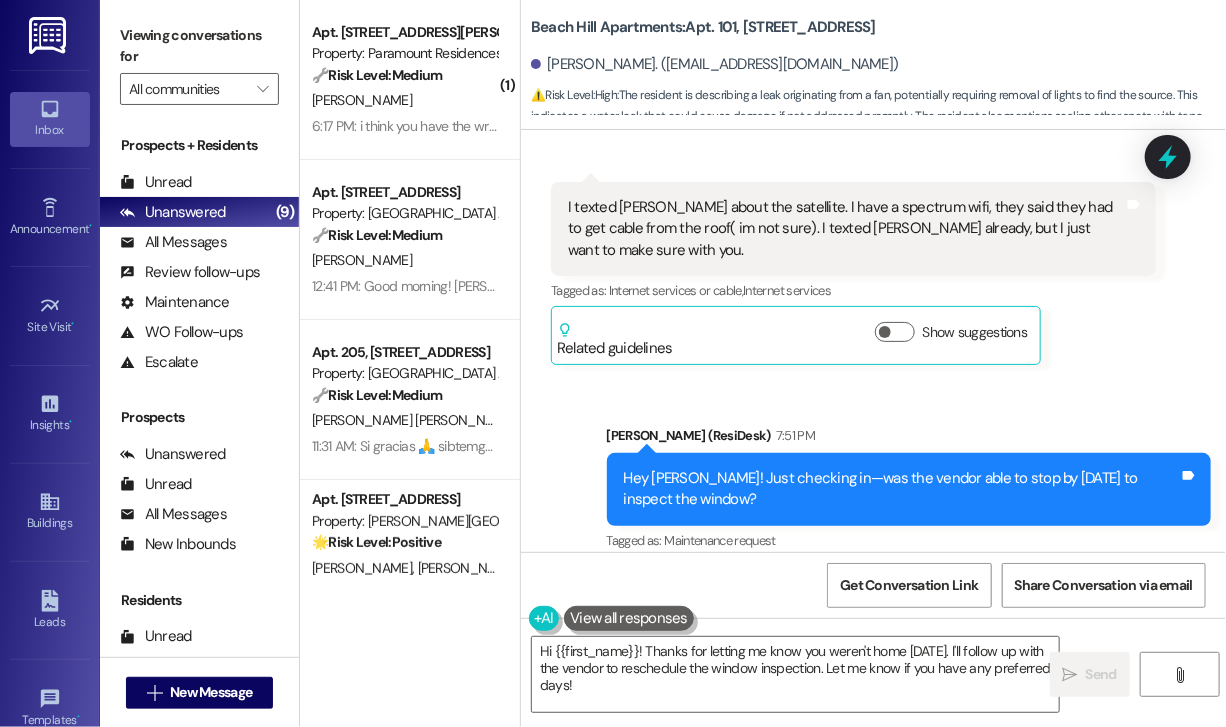 scroll, scrollTop: 18787, scrollLeft: 0, axis: vertical 